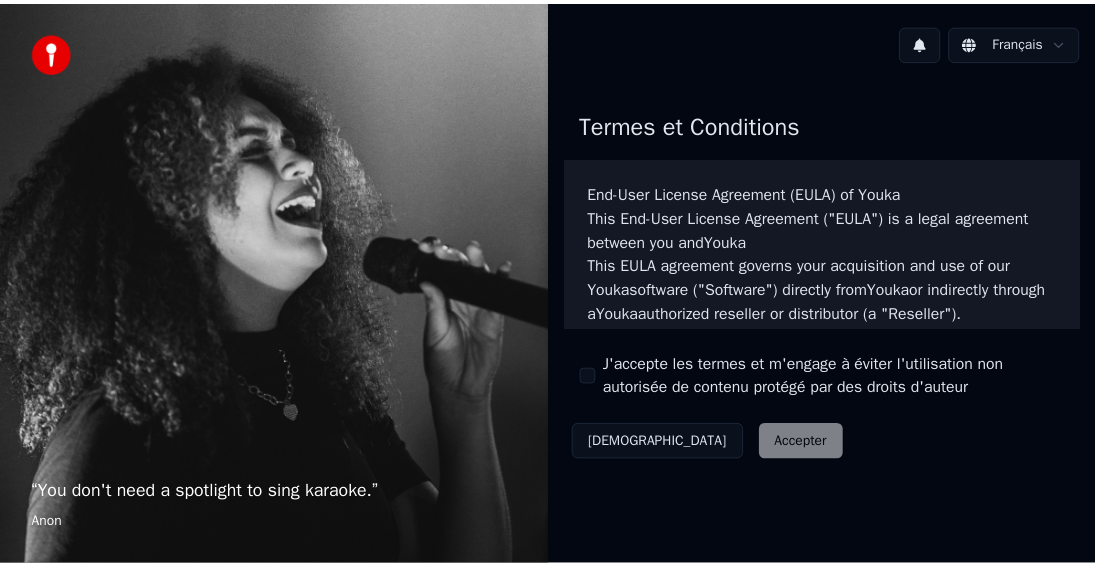 scroll, scrollTop: 0, scrollLeft: 0, axis: both 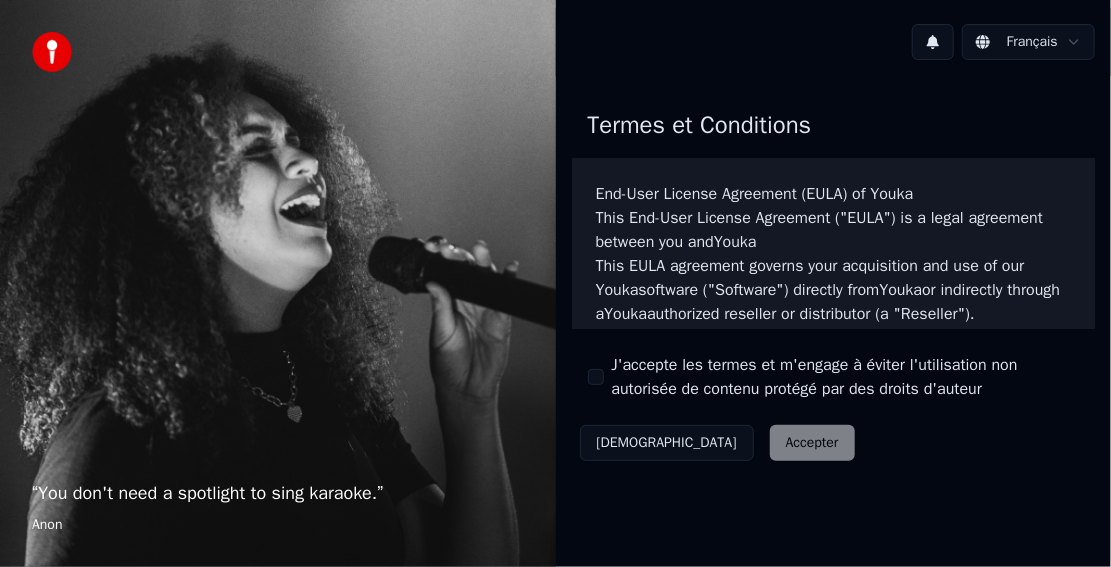 click on "Décliner Accepter" at bounding box center (717, 443) 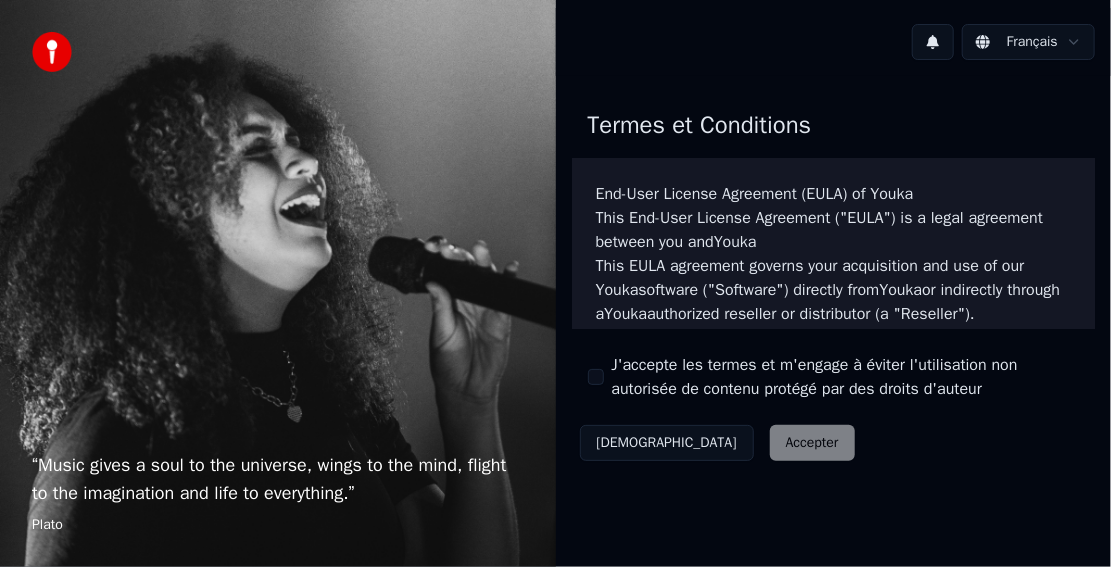 click on "J'accepte les termes et m'engage à éviter l'utilisation non autorisée de contenu protégé par des droits d'auteur" at bounding box center [596, 377] 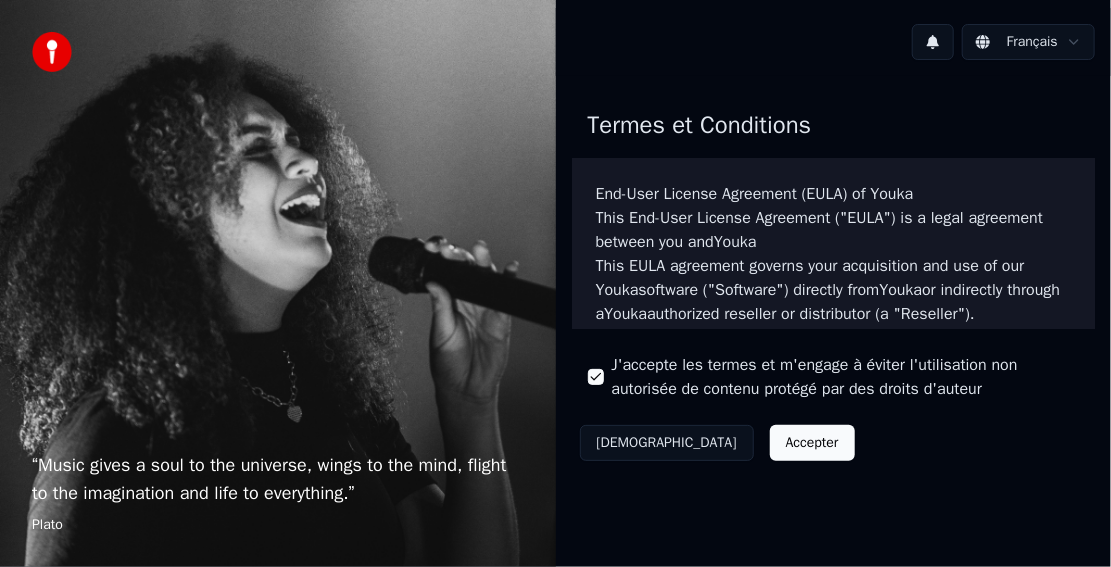 click on "Accepter" at bounding box center [812, 443] 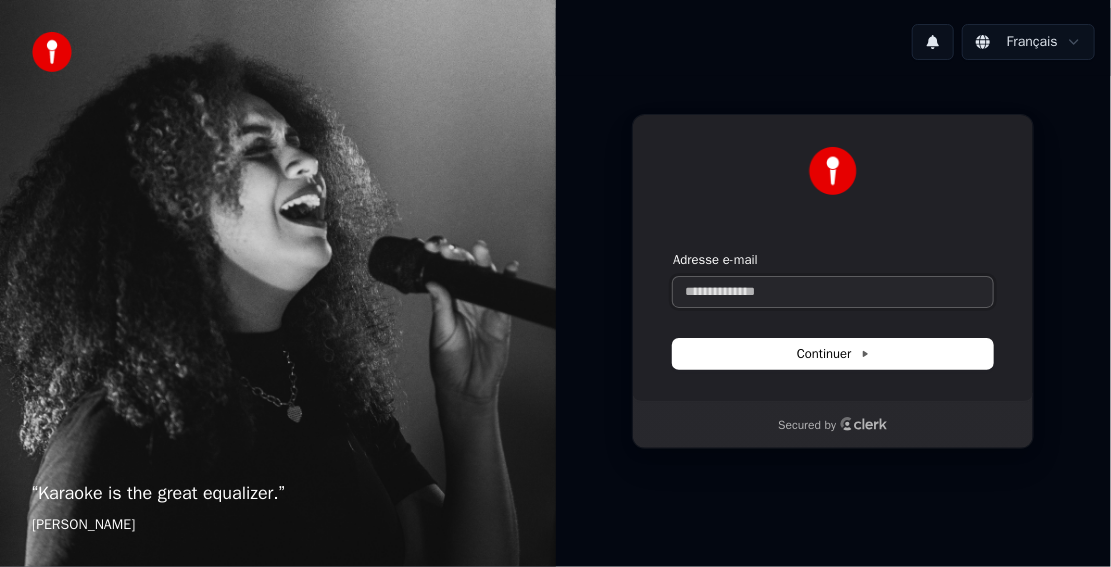 click on "Adresse e-mail" at bounding box center (833, 292) 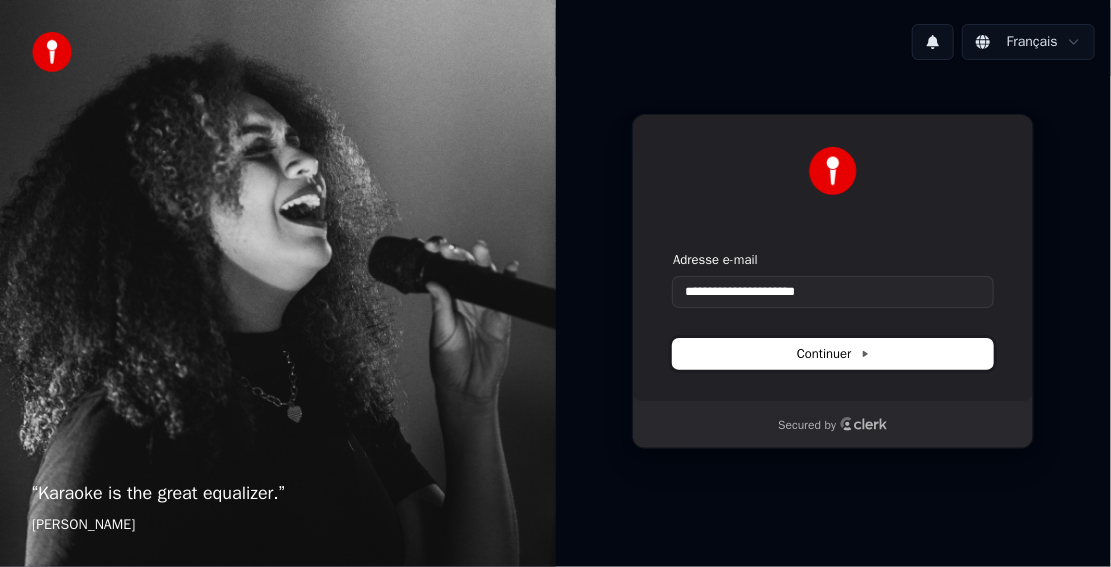 click on "Continuer" at bounding box center (833, 354) 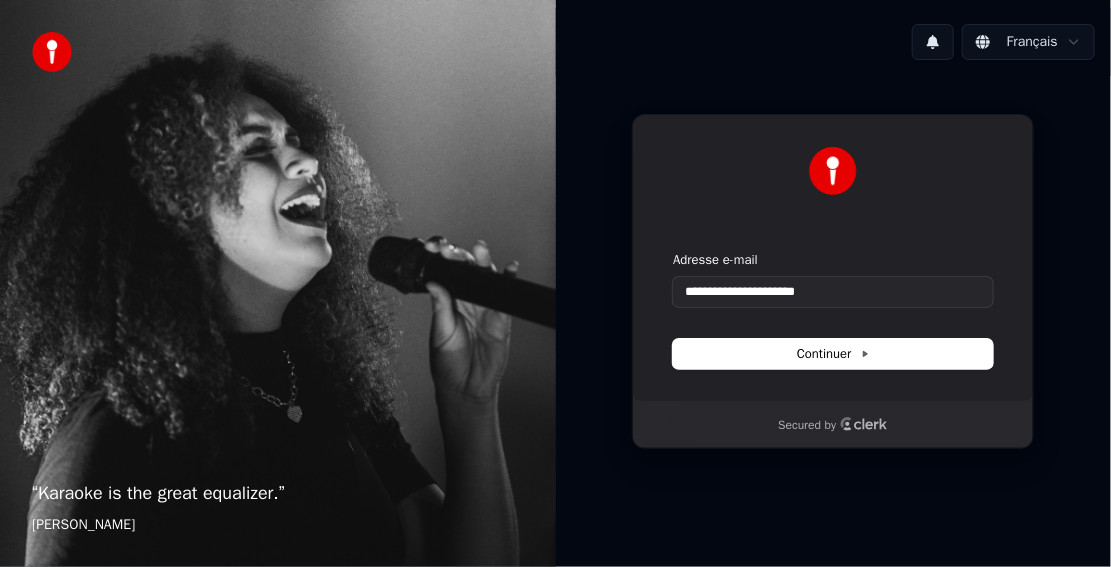 type on "**********" 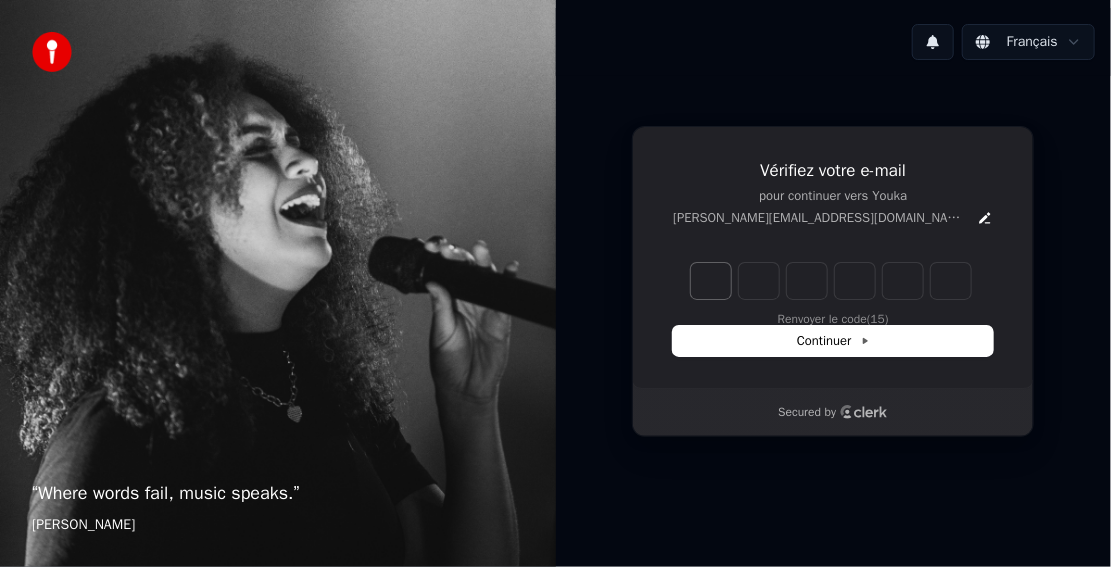 click at bounding box center (711, 281) 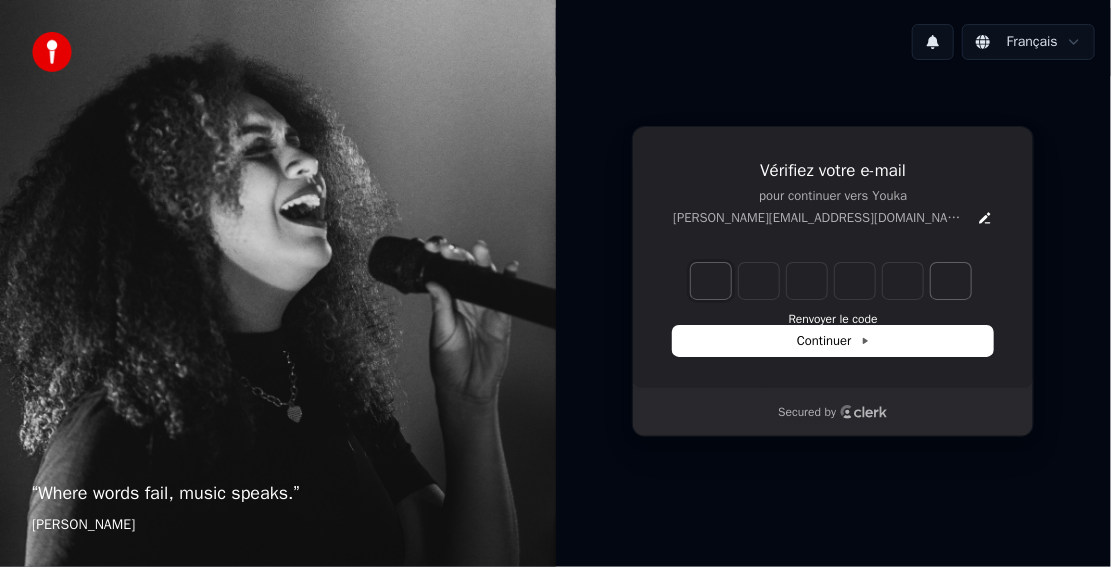 drag, startPoint x: 710, startPoint y: 282, endPoint x: 954, endPoint y: 281, distance: 244.00204 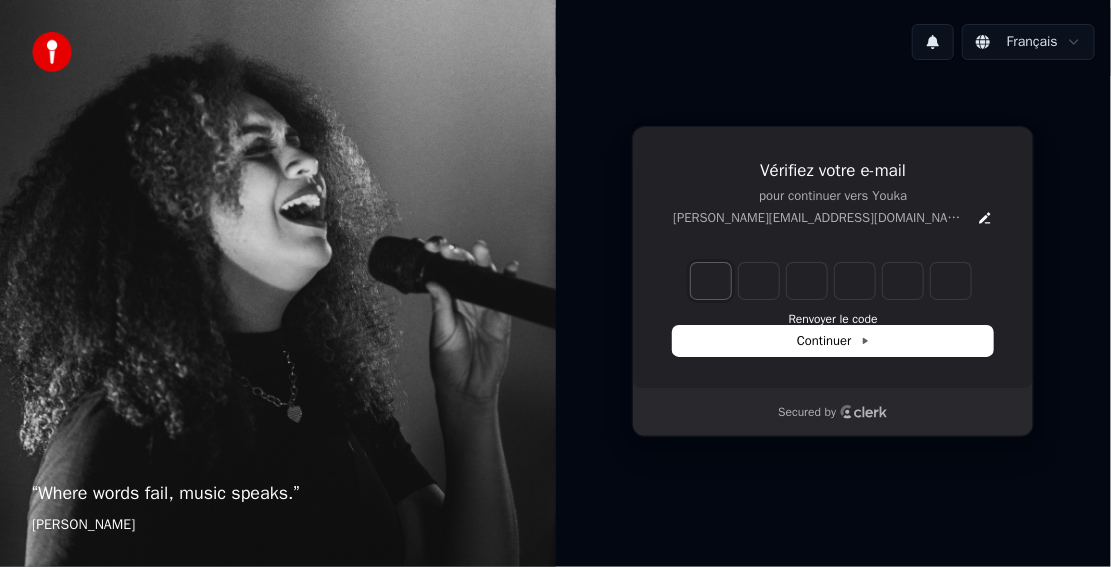 click at bounding box center [711, 281] 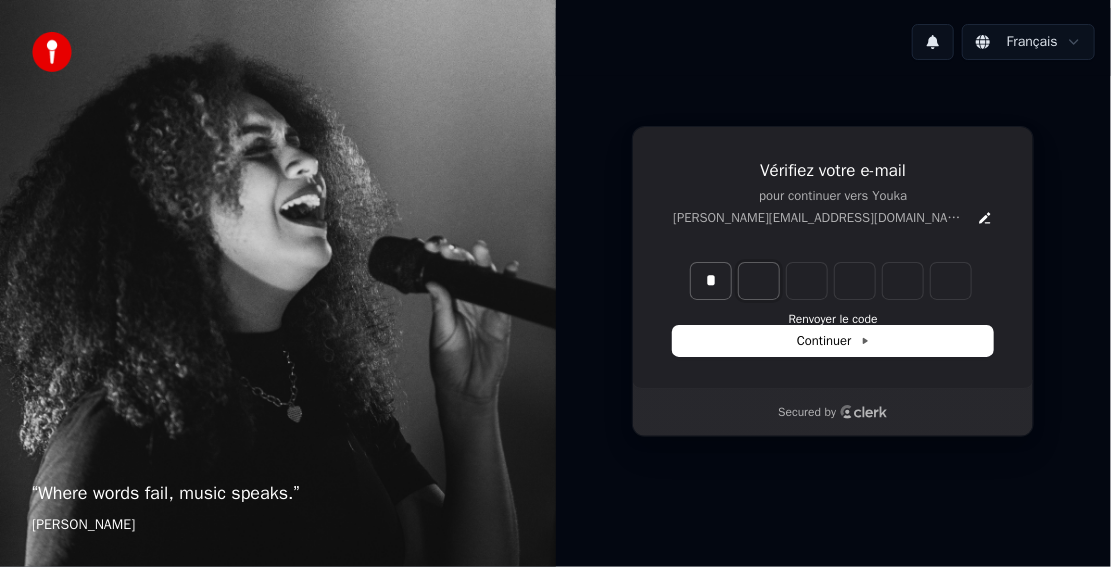 type on "*" 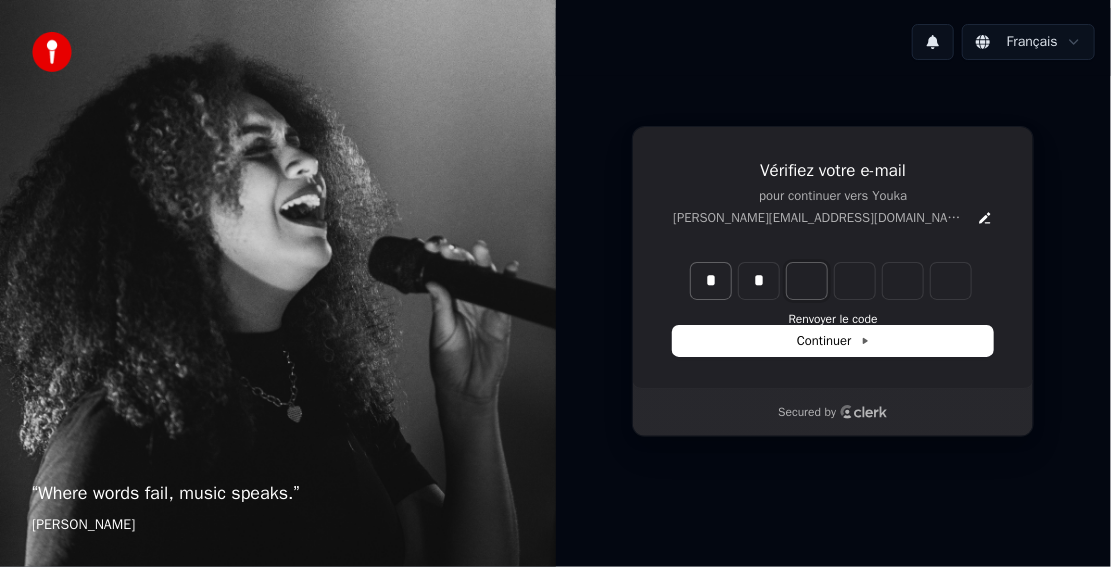 type on "**" 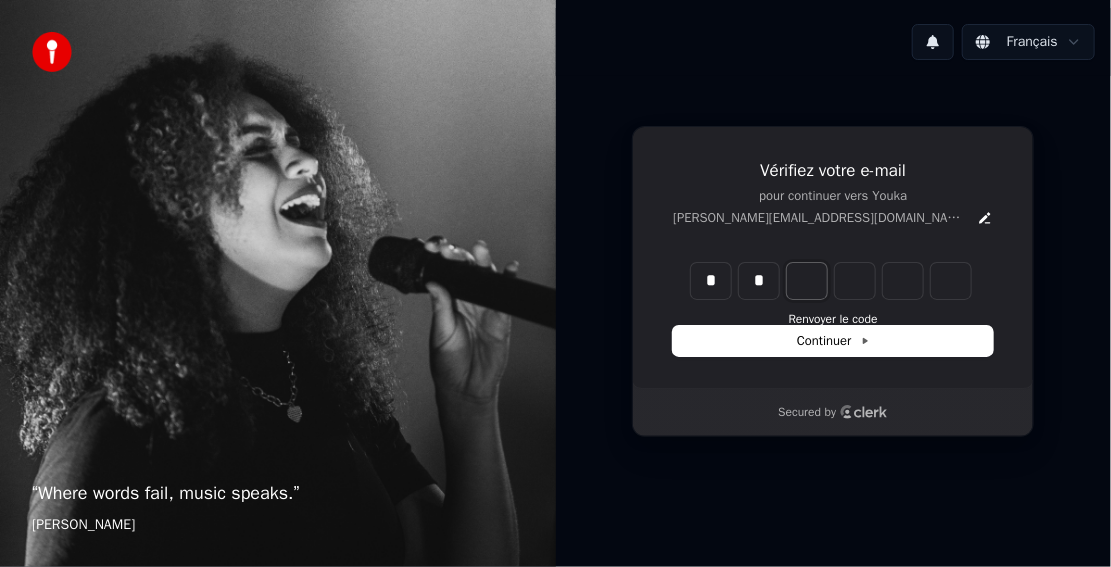 type on "*" 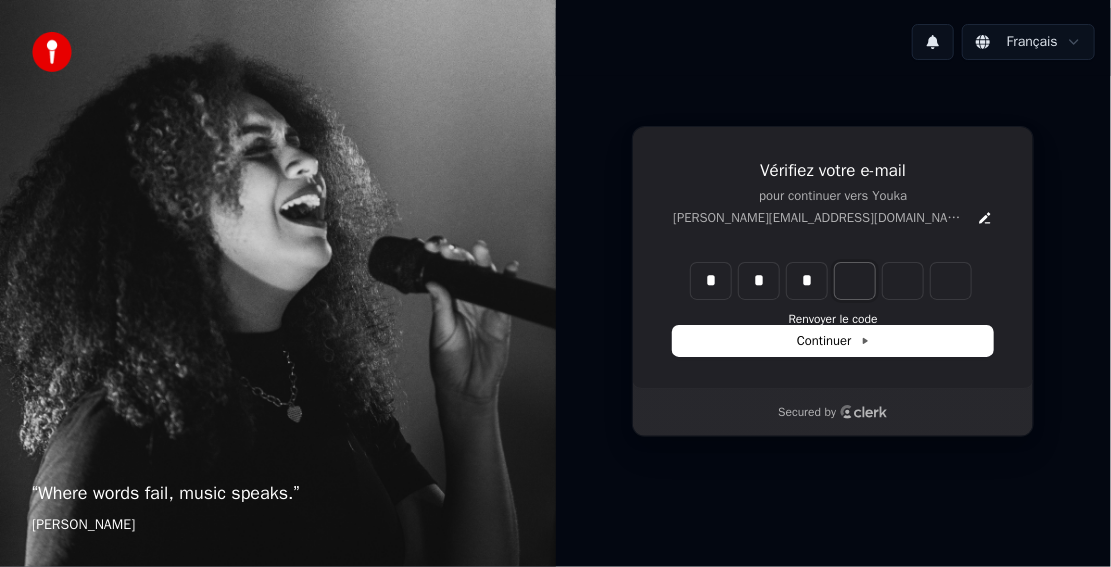 type on "***" 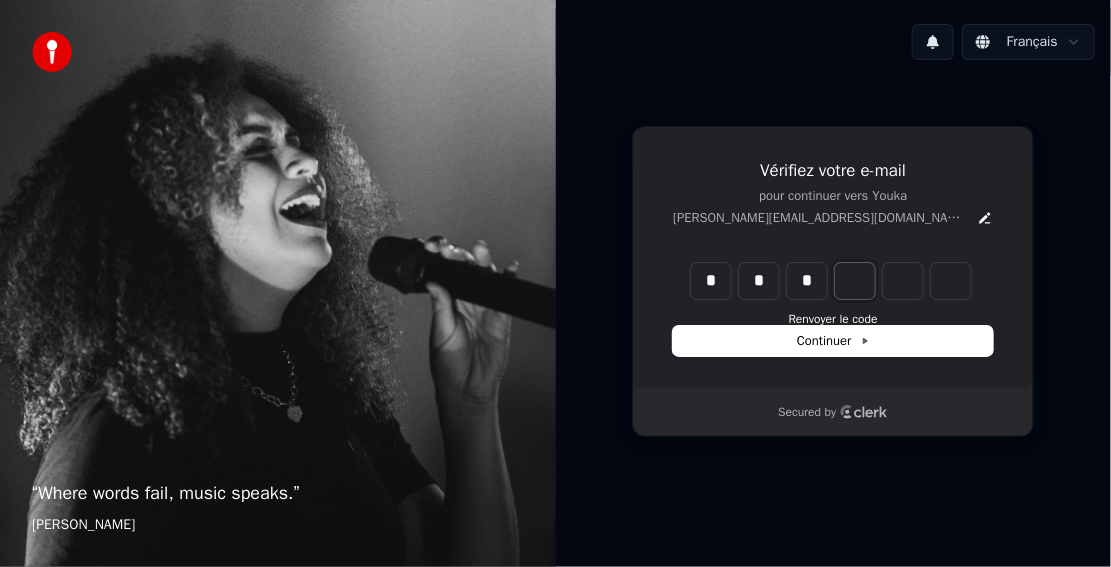 type on "*" 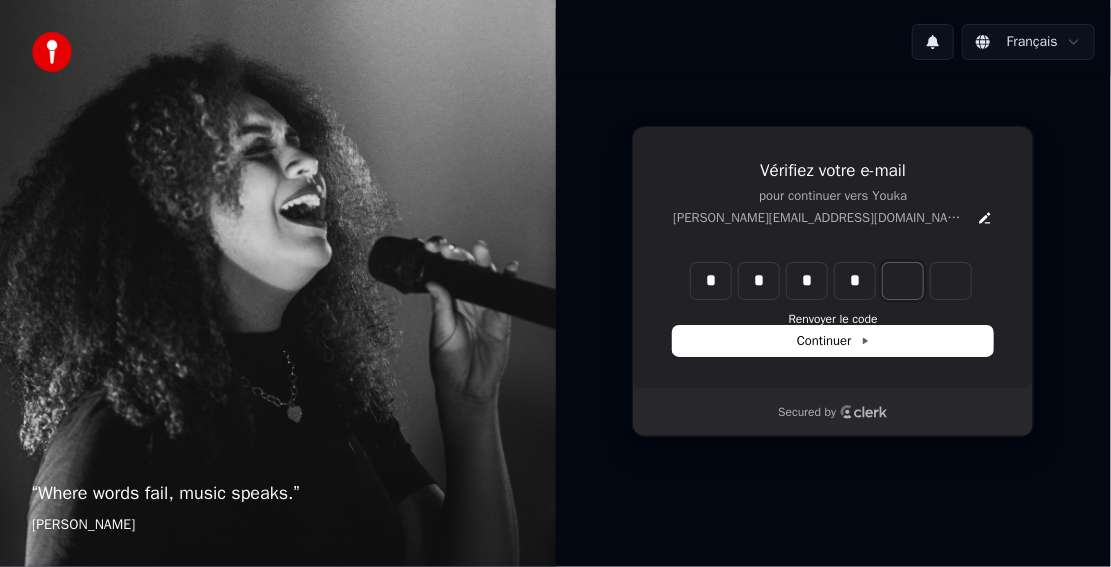 type on "****" 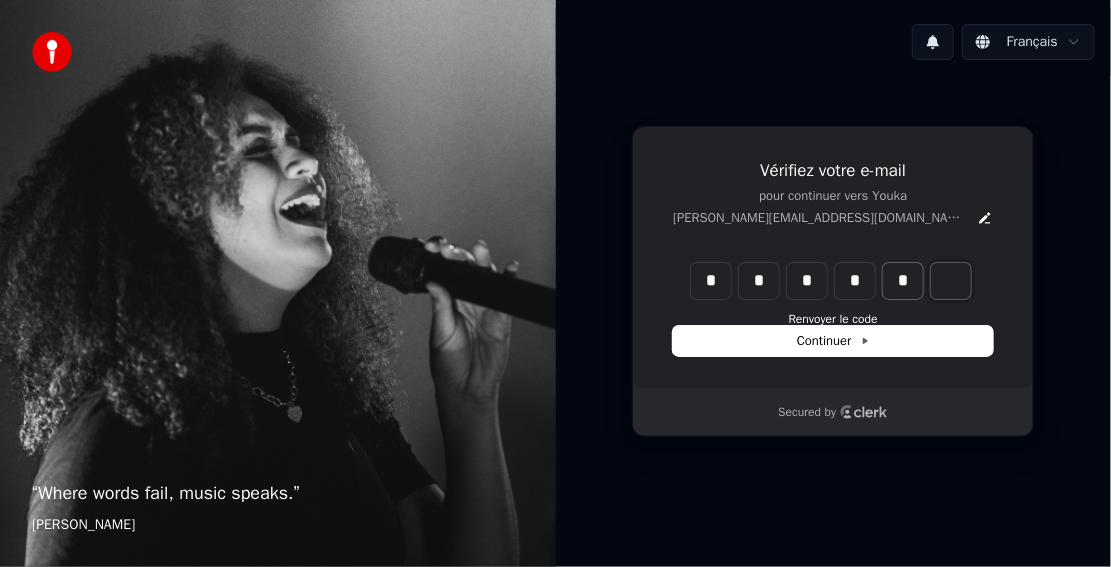 type on "*****" 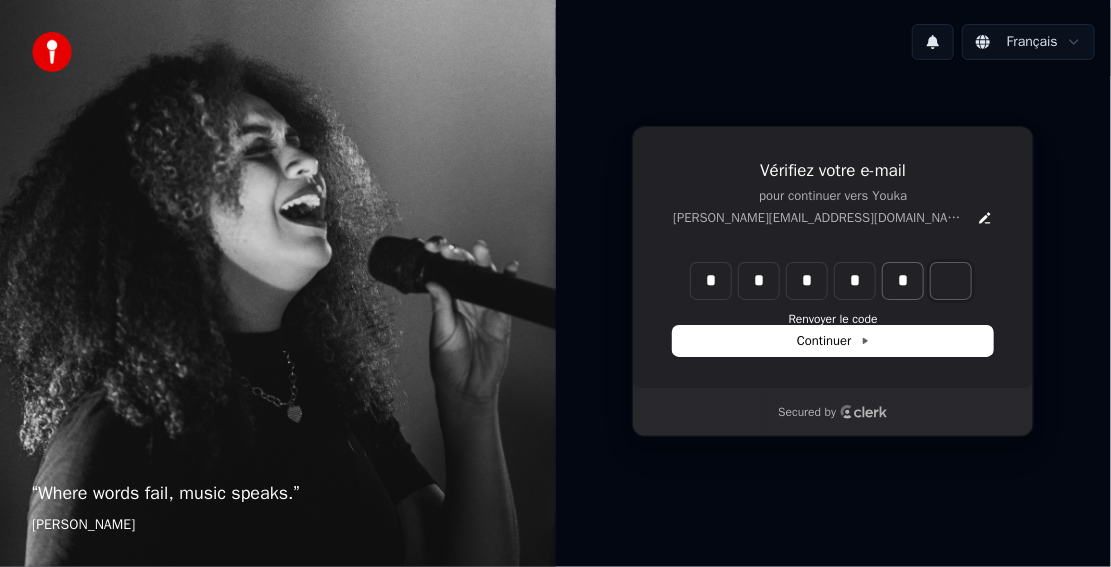 type on "*" 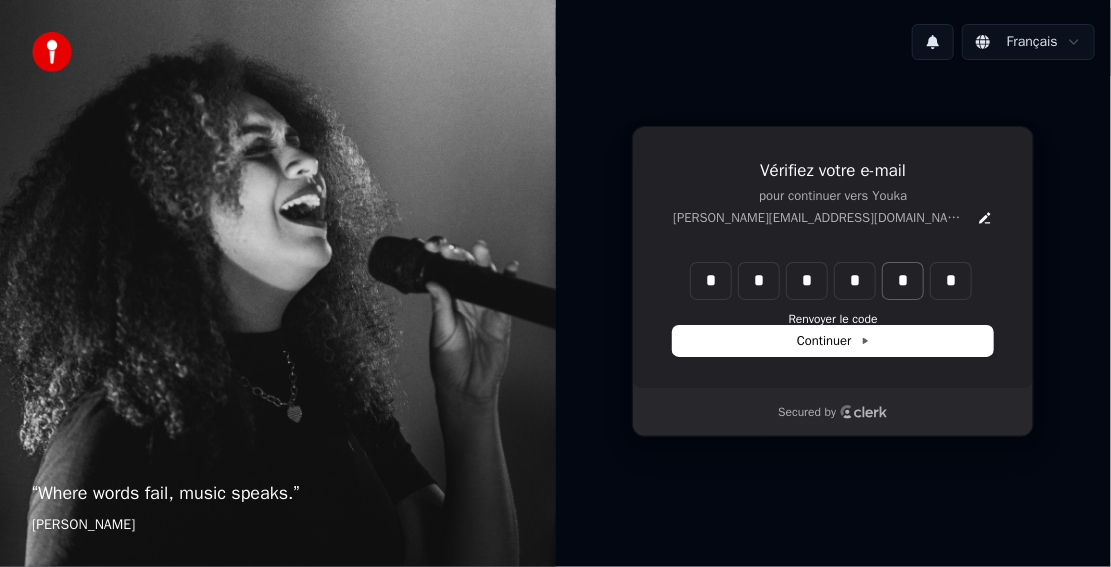 type on "******" 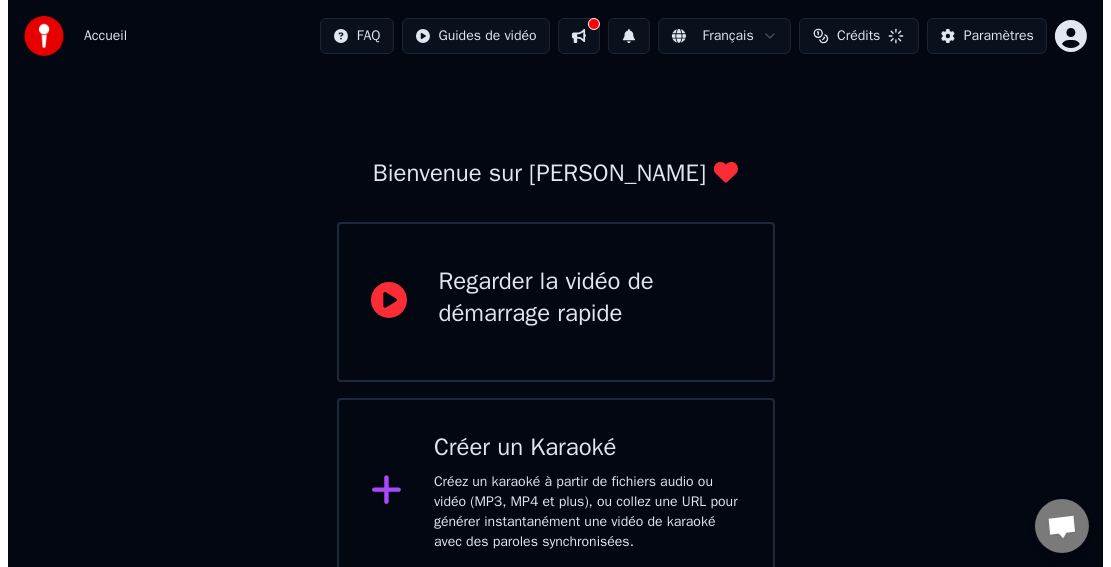 scroll, scrollTop: 52, scrollLeft: 0, axis: vertical 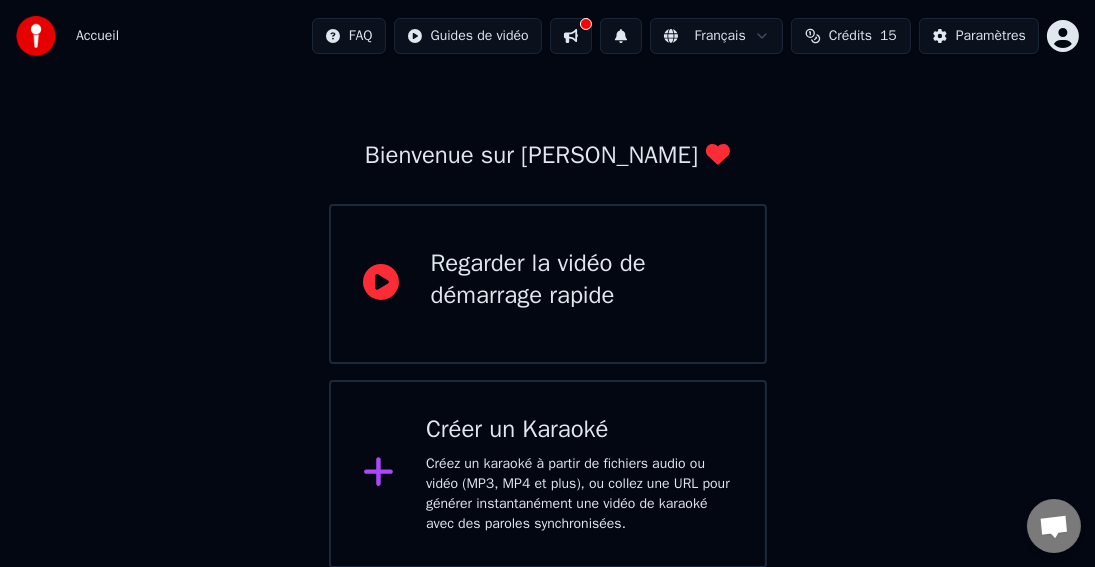click on "Créer un Karaoké" at bounding box center (579, 430) 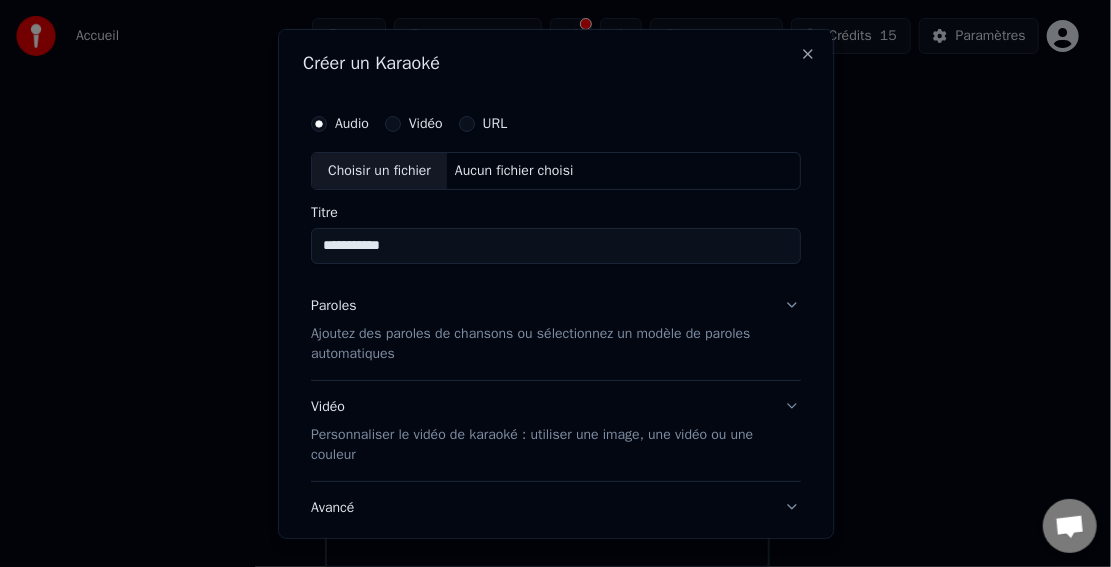 type on "**********" 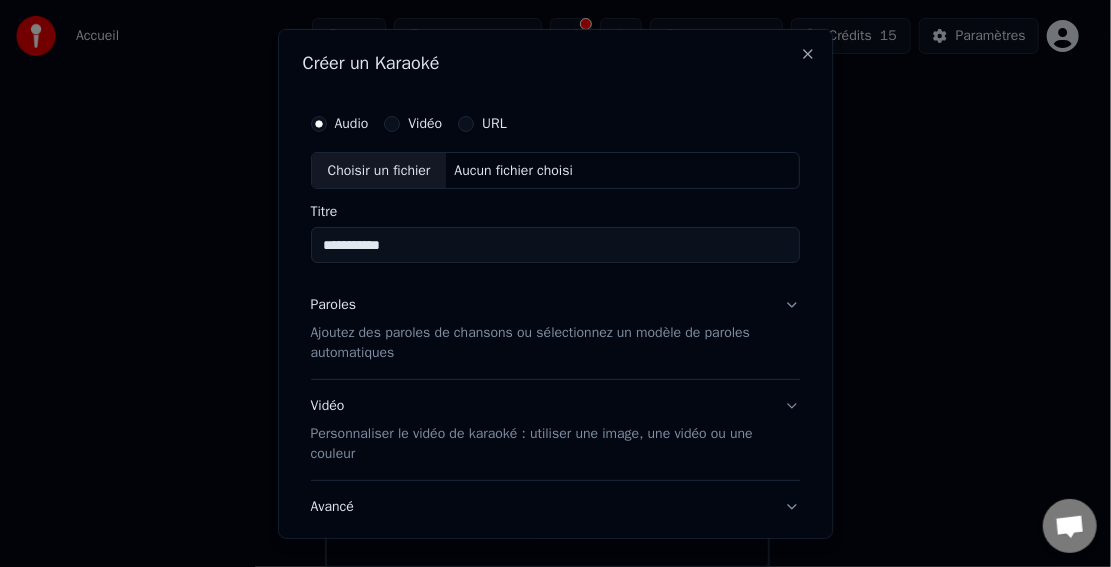 click on "**********" at bounding box center [556, 245] 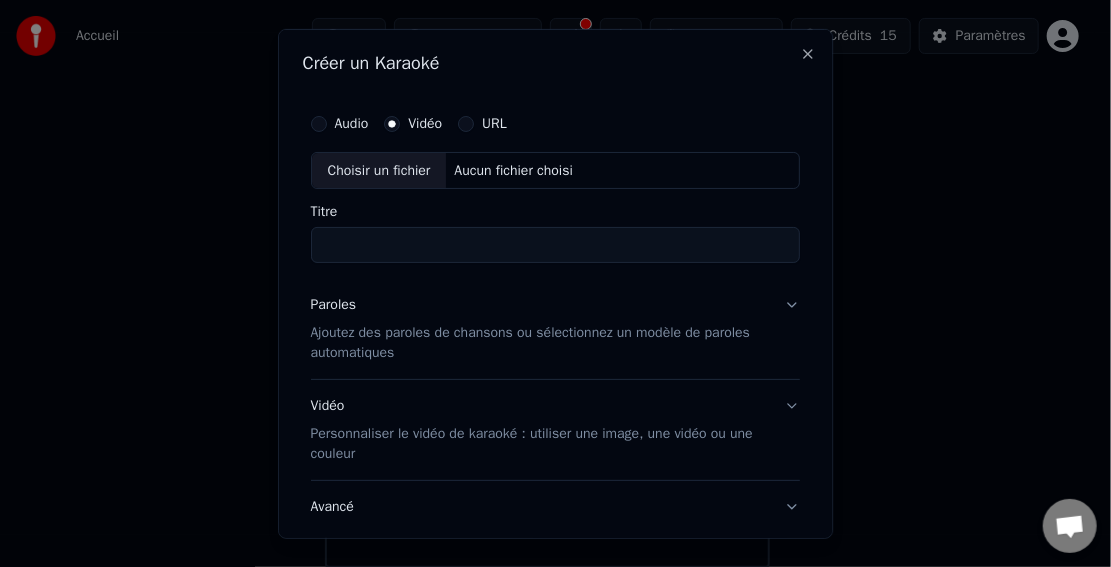 click on "URL" at bounding box center (494, 123) 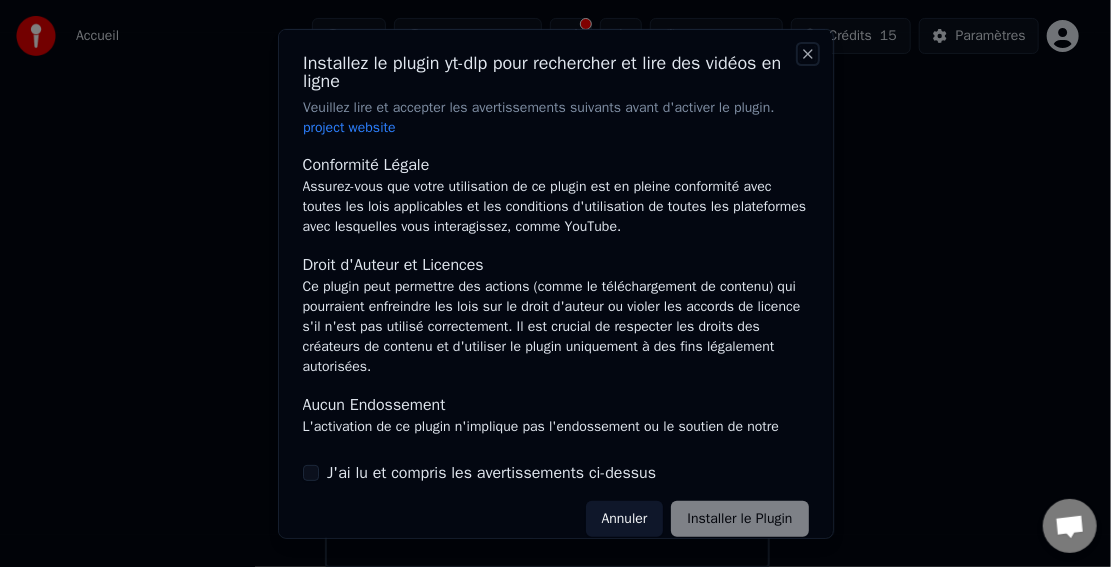 click on "Close" at bounding box center (808, 53) 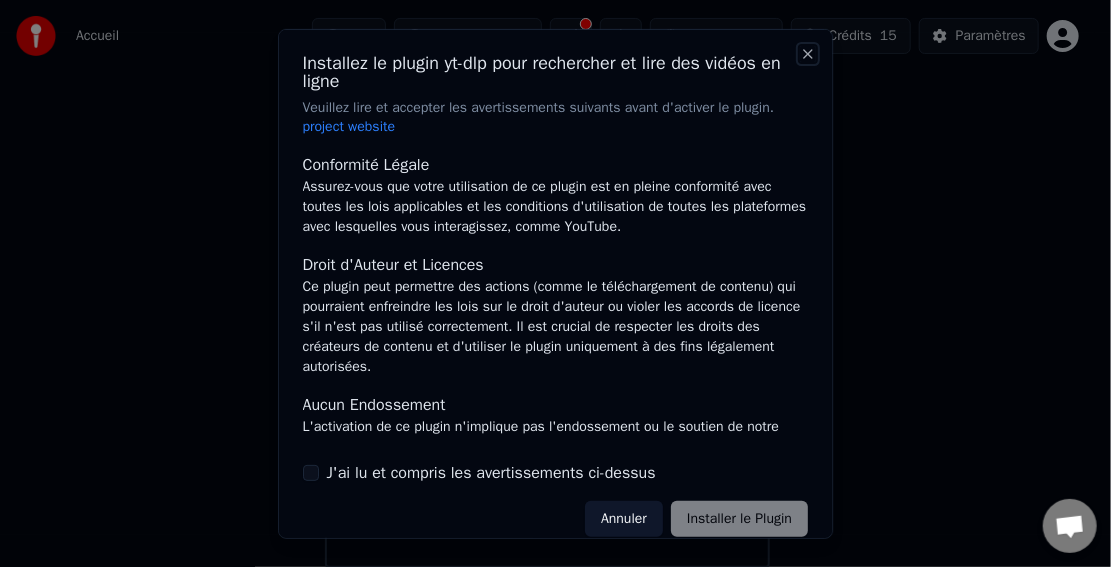 click on "Close" at bounding box center (808, 53) 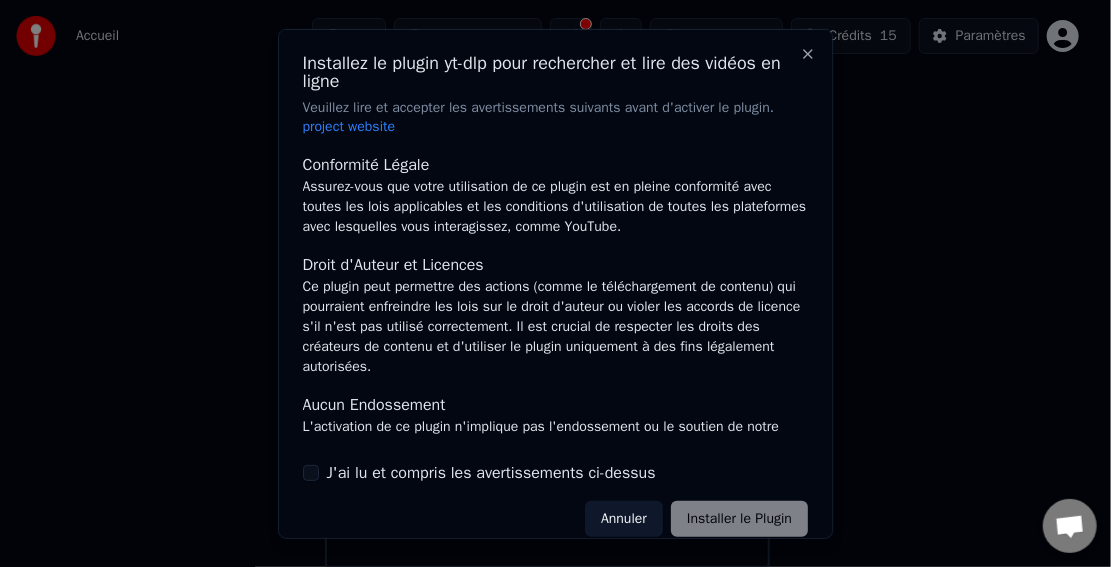 click on "Annuler" at bounding box center (624, 519) 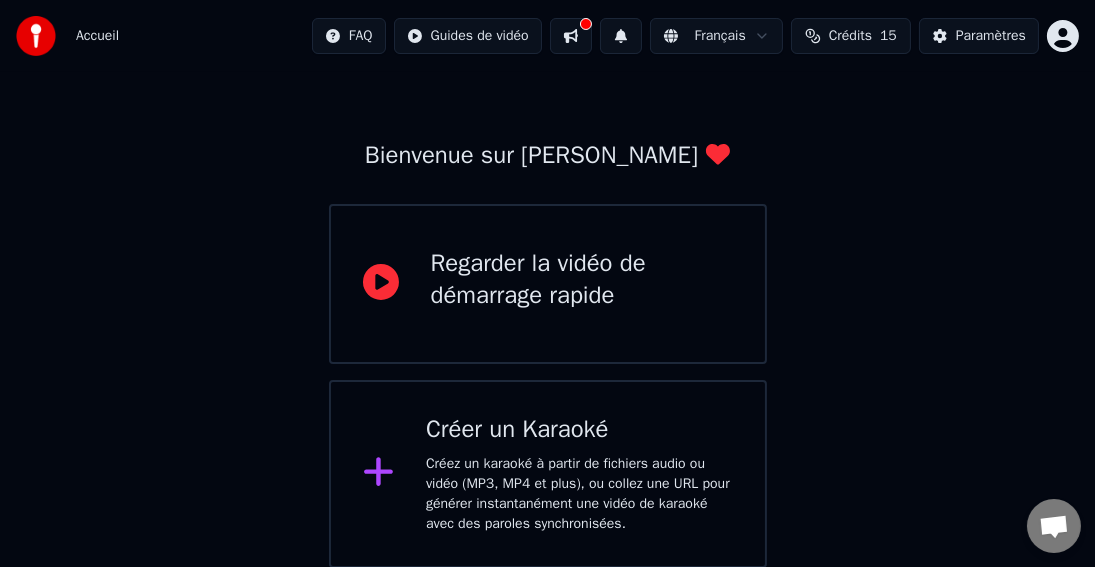 click on "Créez un karaoké à partir de fichiers audio ou vidéo (MP3, MP4 et plus), ou collez une URL pour générer instantanément une vidéo de karaoké avec des paroles synchronisées." at bounding box center (579, 494) 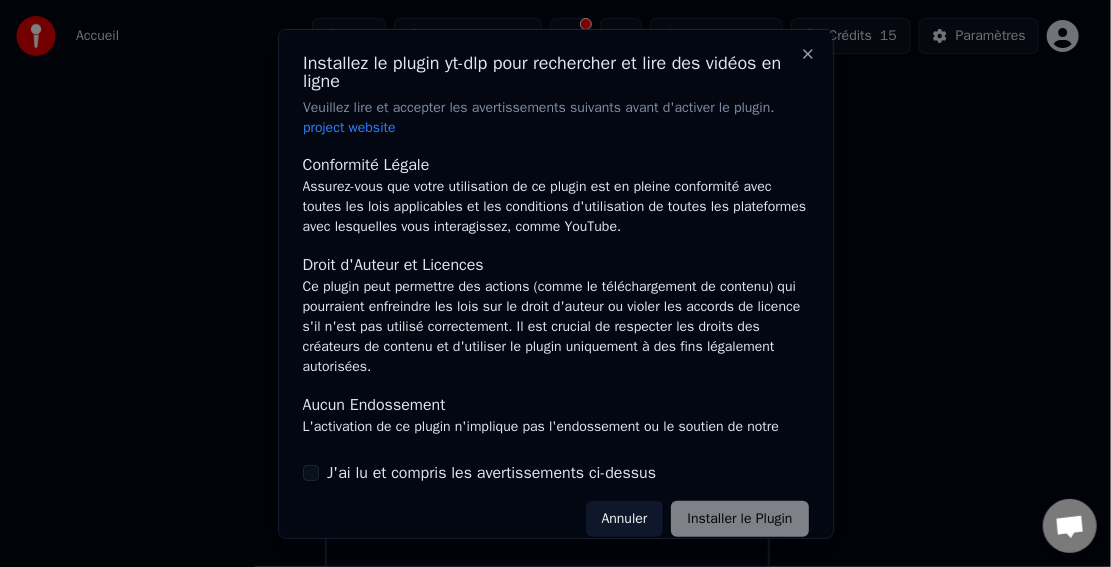 click on "Annuler Installer le Plugin" at bounding box center (696, 519) 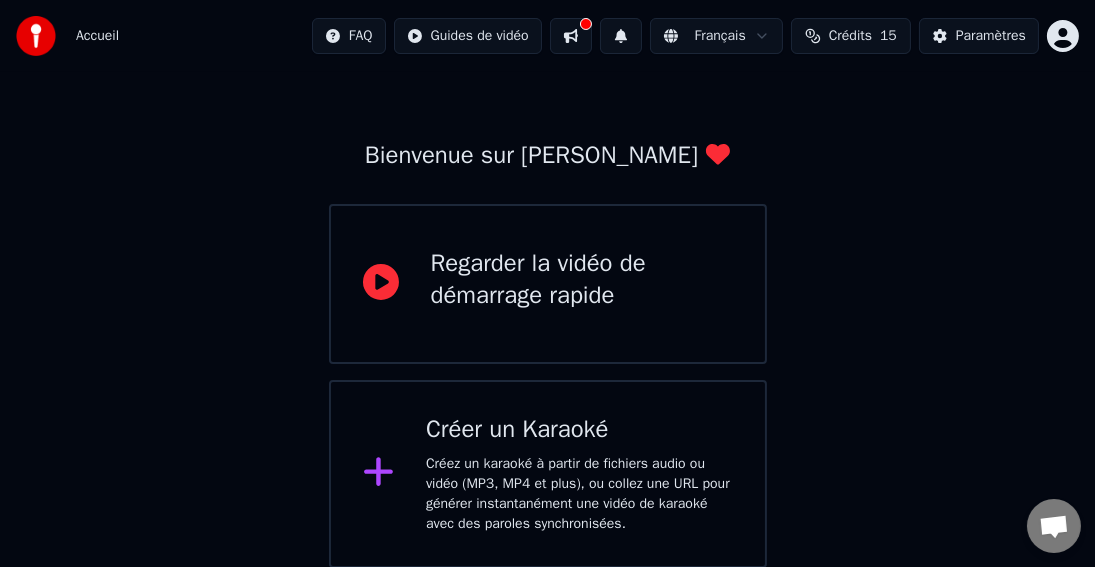 click on "Créer un Karaoké" at bounding box center (579, 430) 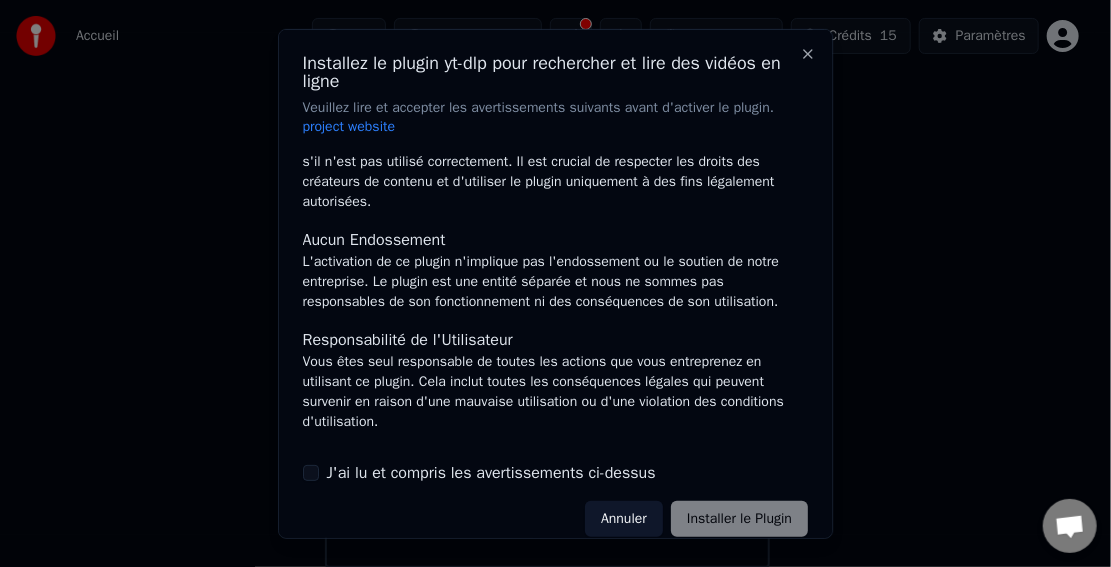 scroll, scrollTop: 360, scrollLeft: 0, axis: vertical 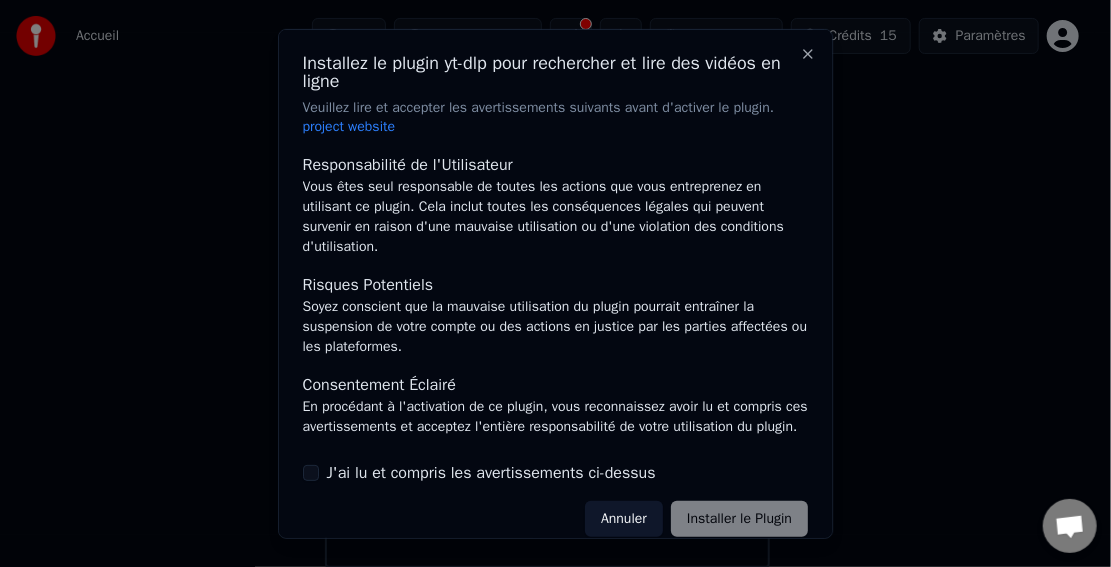 click on "Annuler Installer le Plugin" at bounding box center [696, 519] 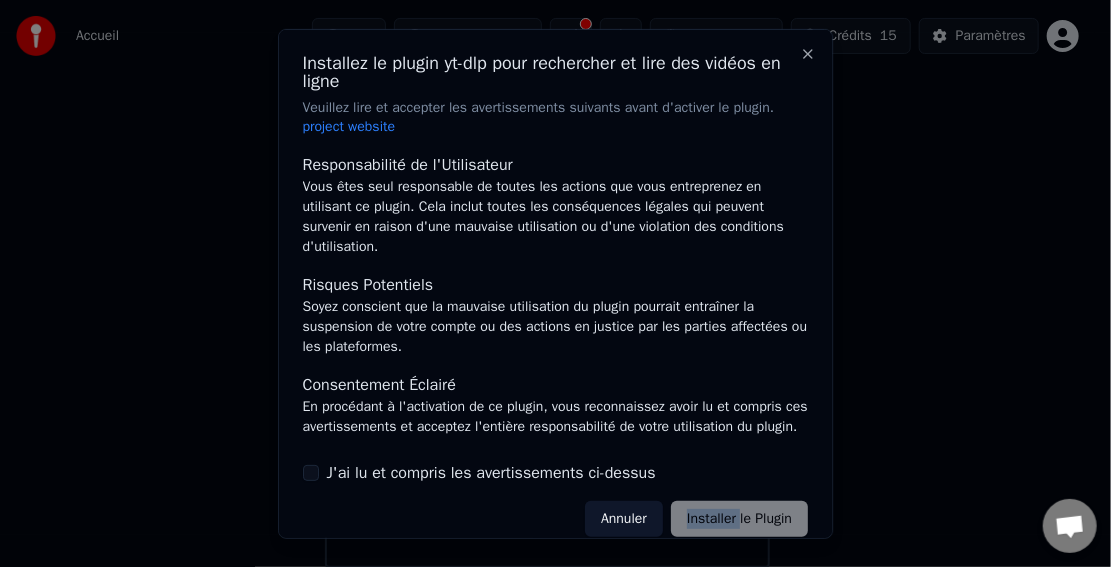 click on "Annuler Installer le Plugin" at bounding box center [696, 519] 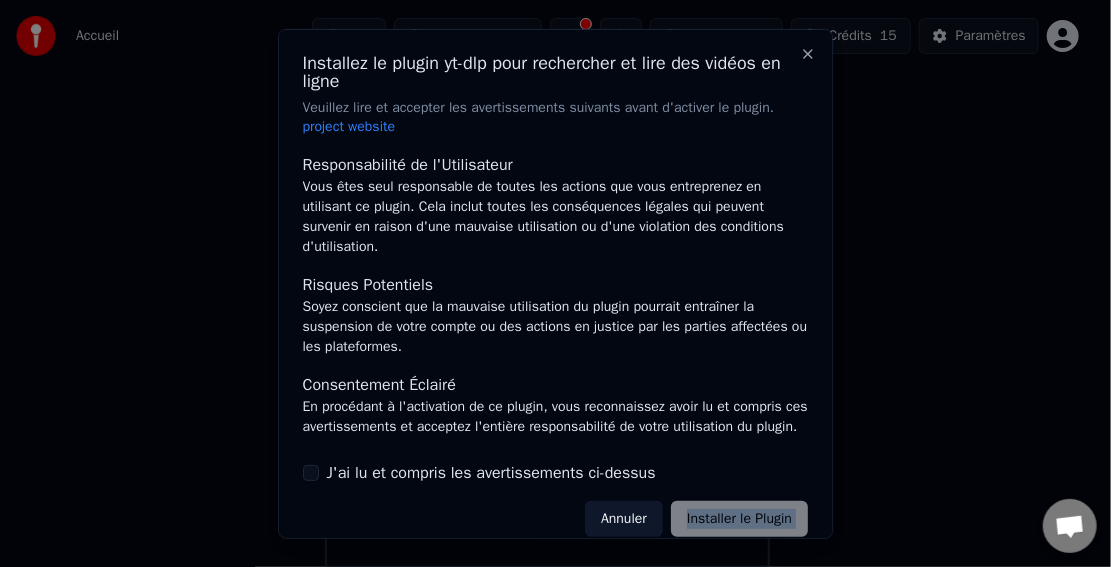 click on "Annuler Installer le Plugin" at bounding box center (696, 519) 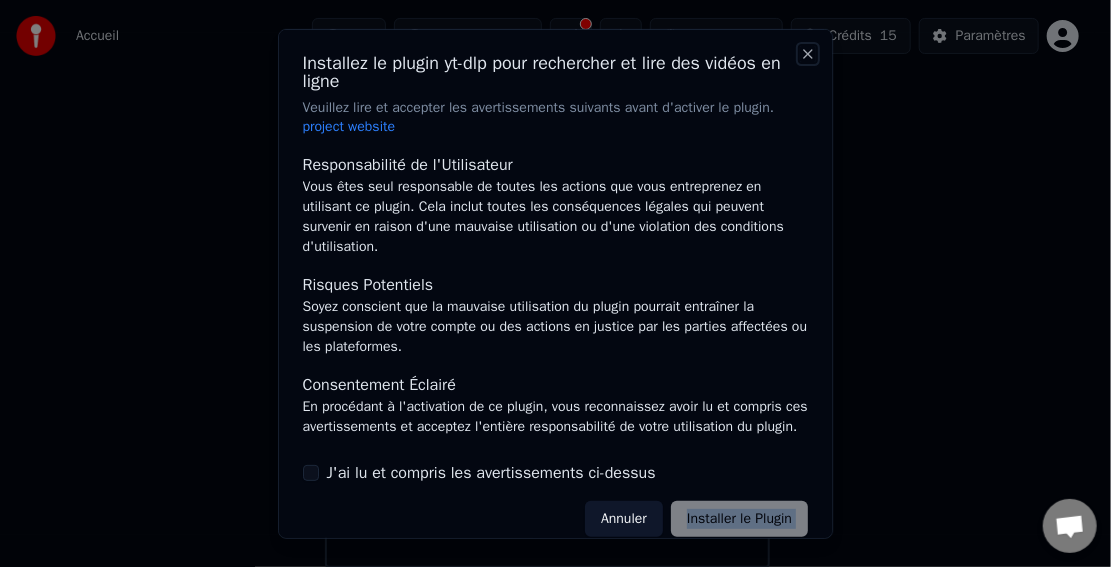 click on "Close" at bounding box center [808, 53] 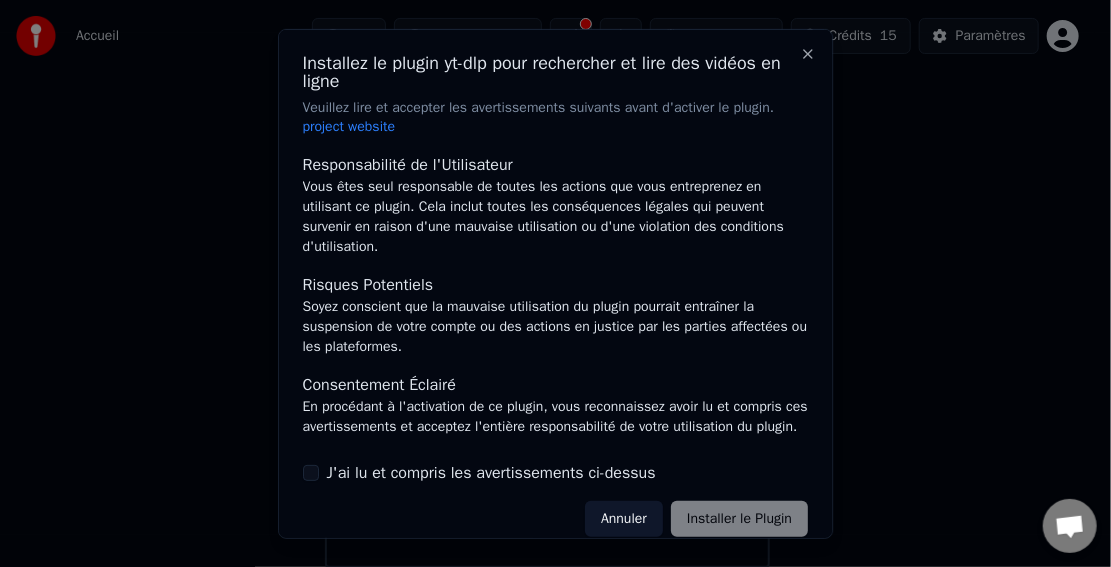 click on "Consentement Éclairé" at bounding box center (556, 385) 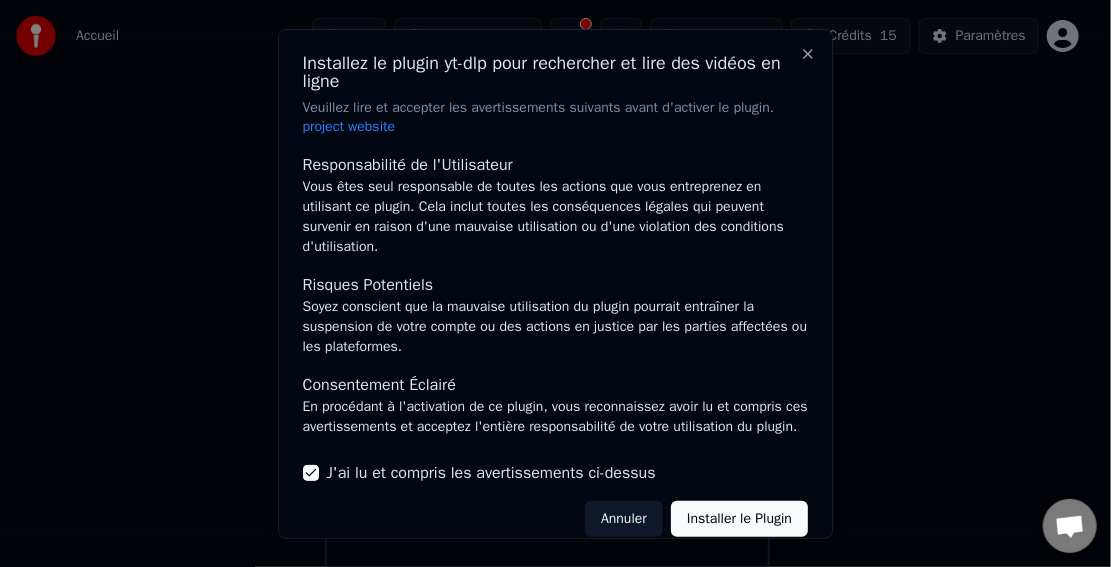 click on "Installer le Plugin" at bounding box center [739, 519] 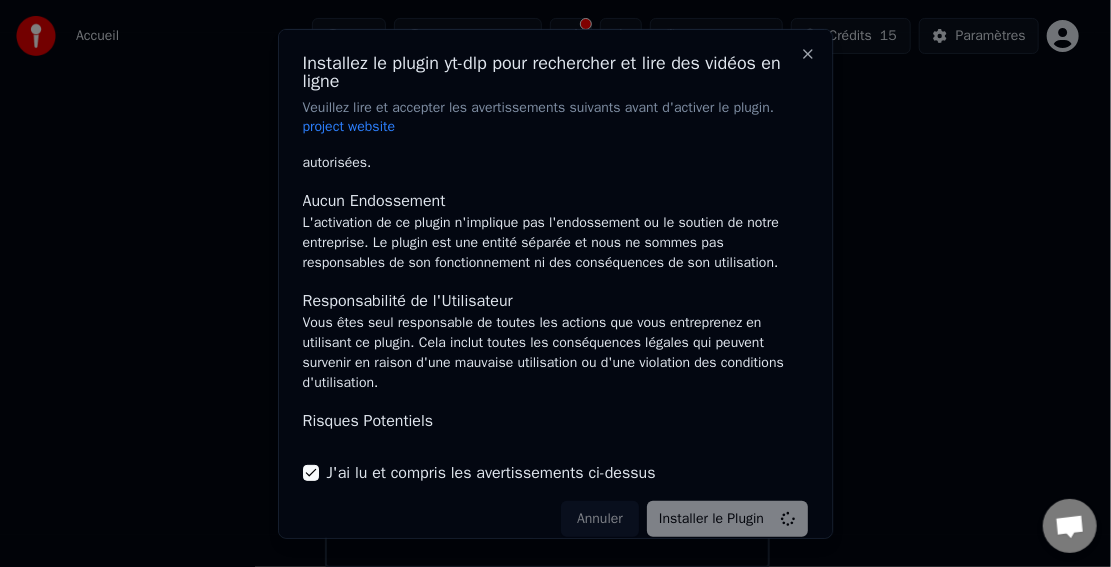 scroll, scrollTop: 360, scrollLeft: 0, axis: vertical 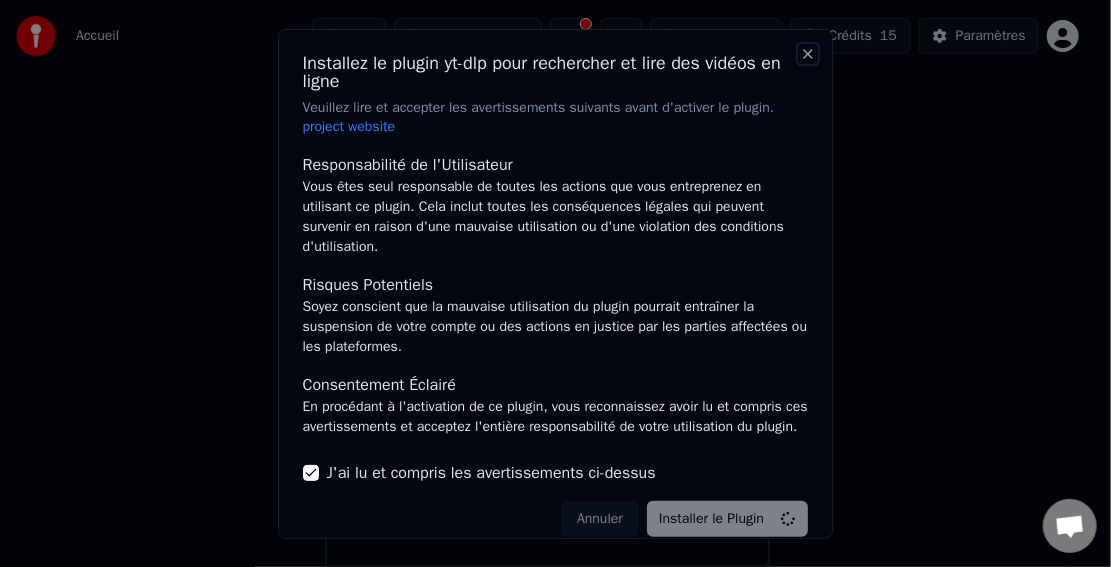 click on "Close" at bounding box center (808, 53) 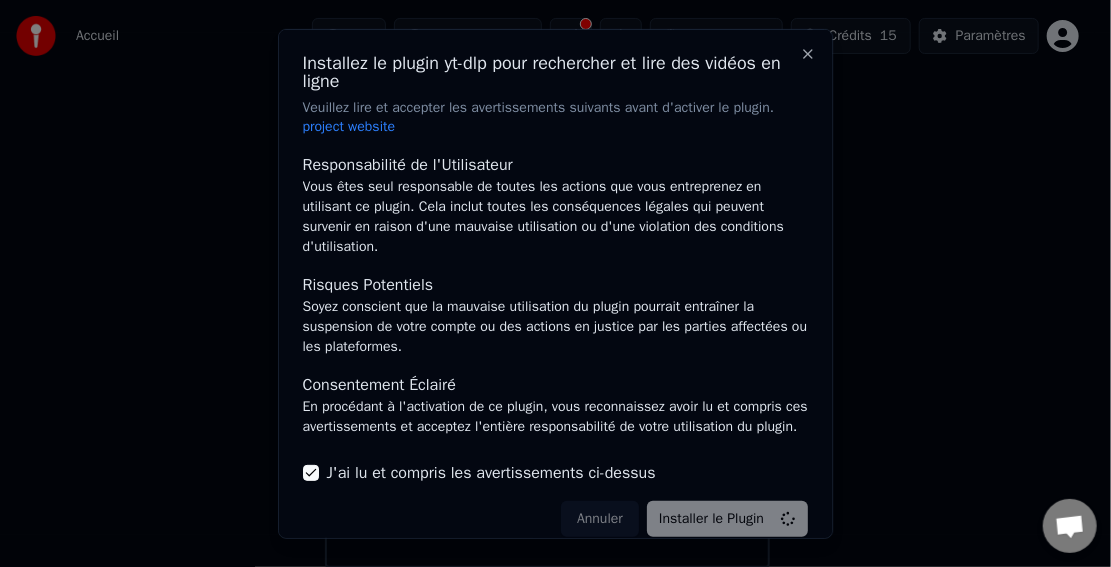 scroll, scrollTop: 0, scrollLeft: 0, axis: both 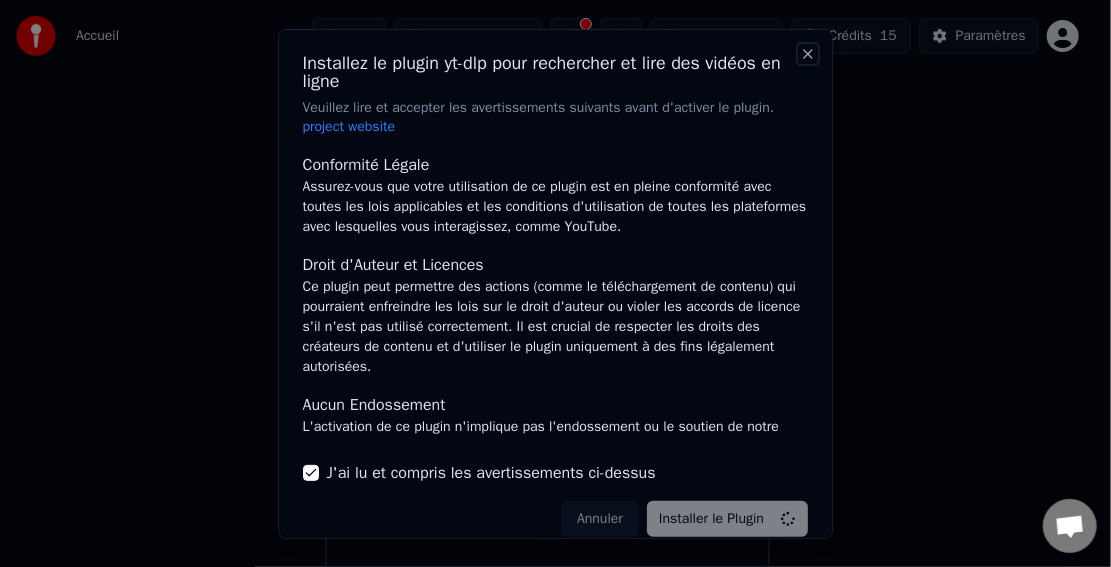 click on "Close" at bounding box center [808, 53] 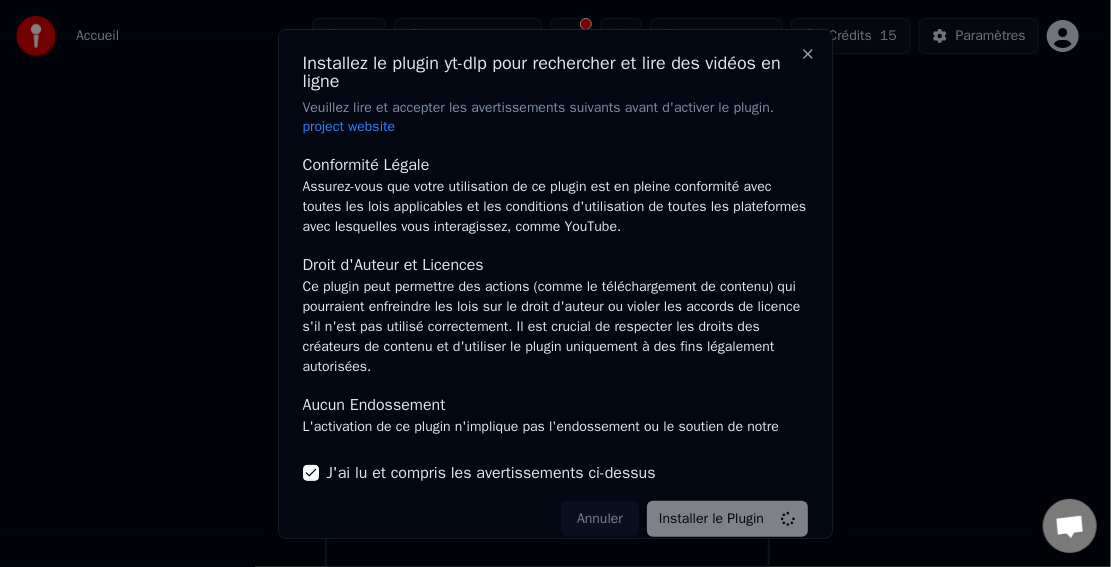 click on "Annuler Installer le Plugin" at bounding box center [684, 519] 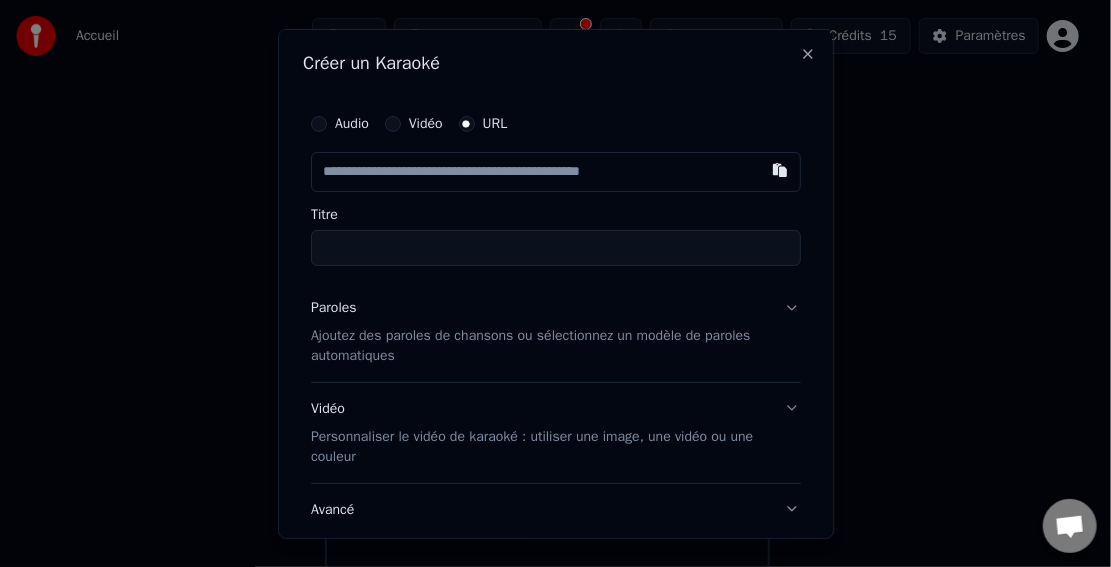 click at bounding box center (556, 171) 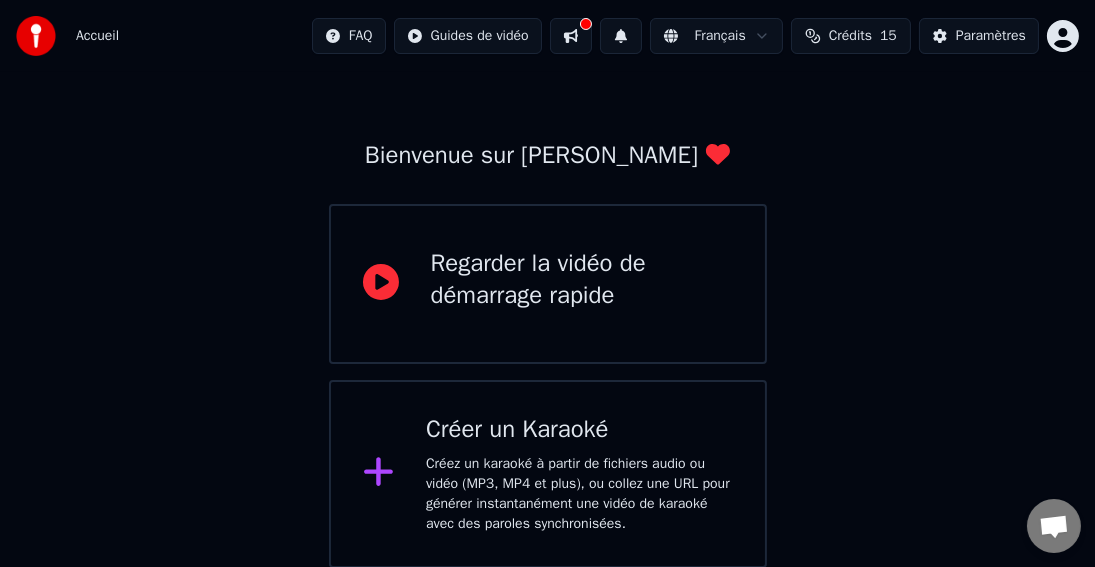 click on "Créer un Karaoké" at bounding box center [579, 430] 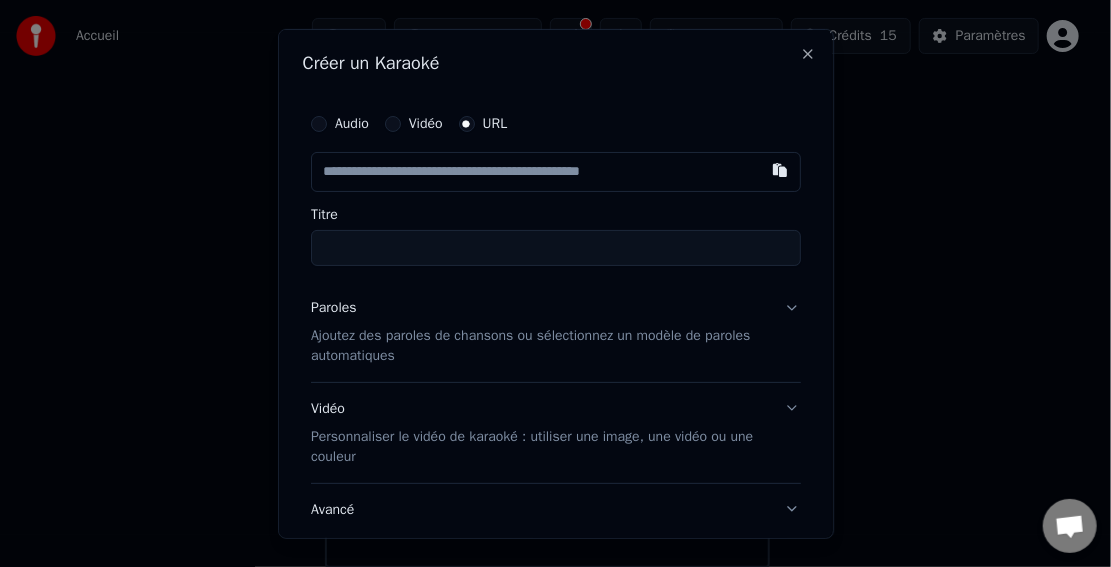 click at bounding box center (556, 171) 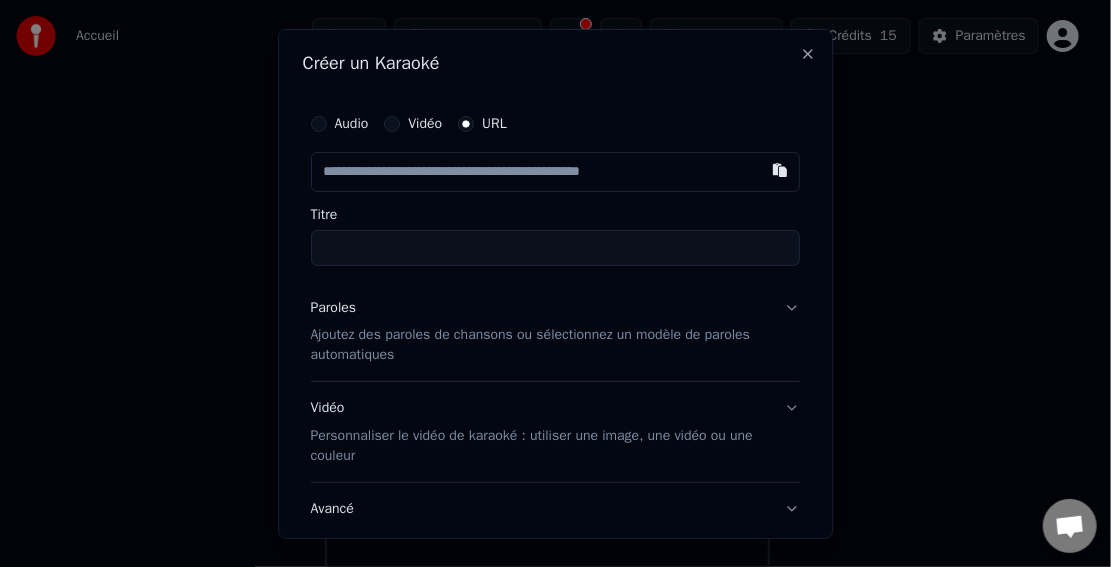 paste on "**********" 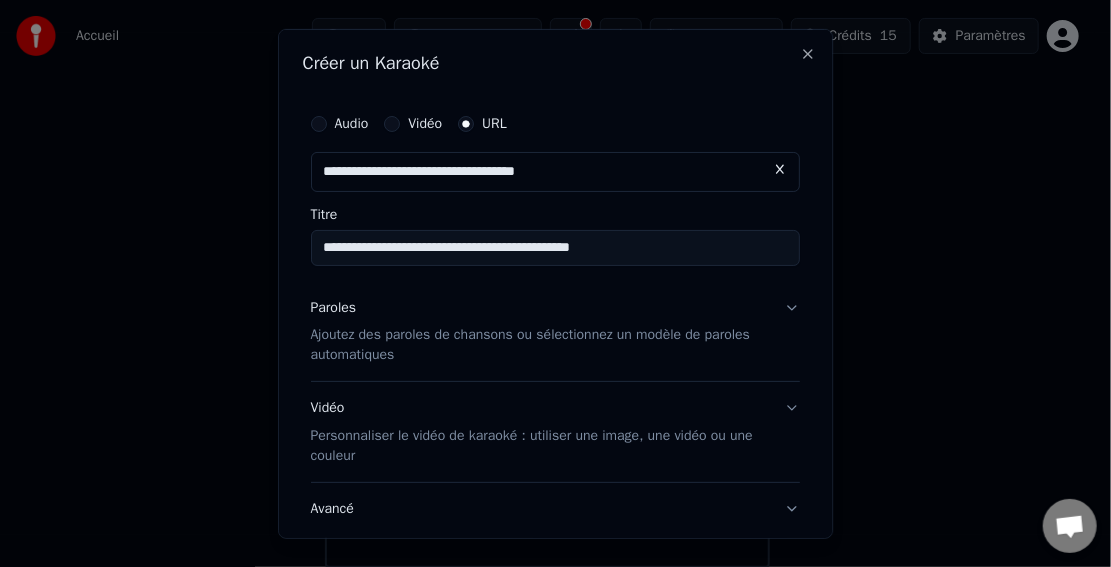 type on "**********" 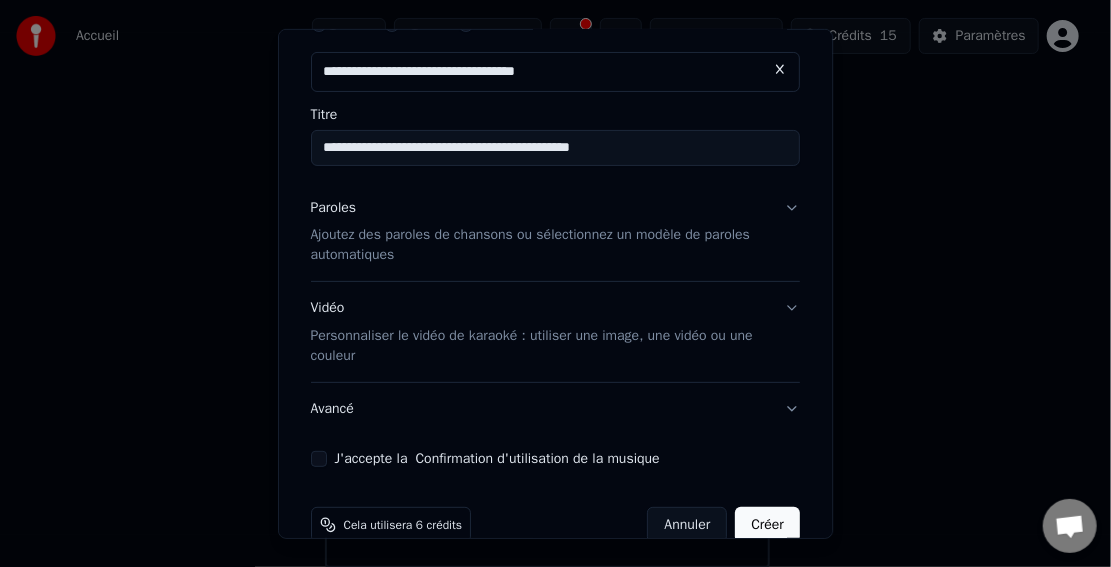 type on "**********" 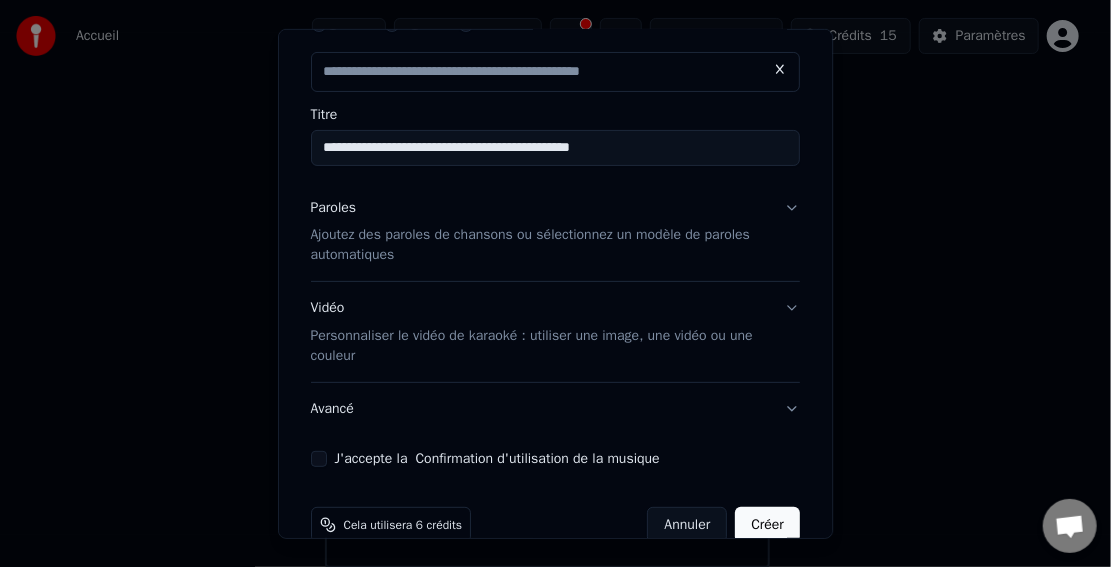 click on "J'accepte la   Confirmation d'utilisation de la musique" at bounding box center [319, 459] 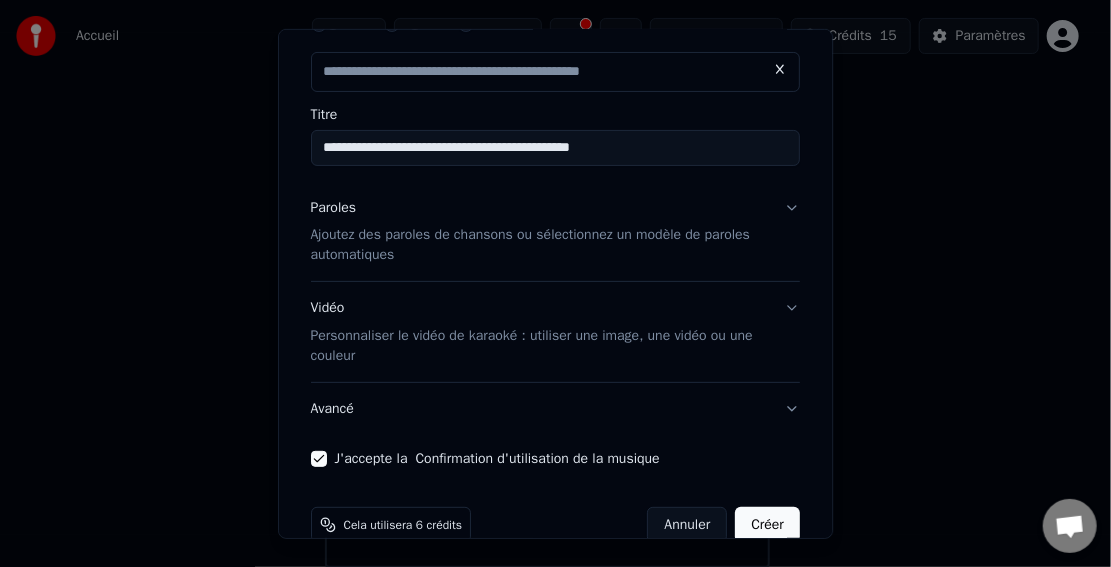 click on "Créer" at bounding box center (768, 525) 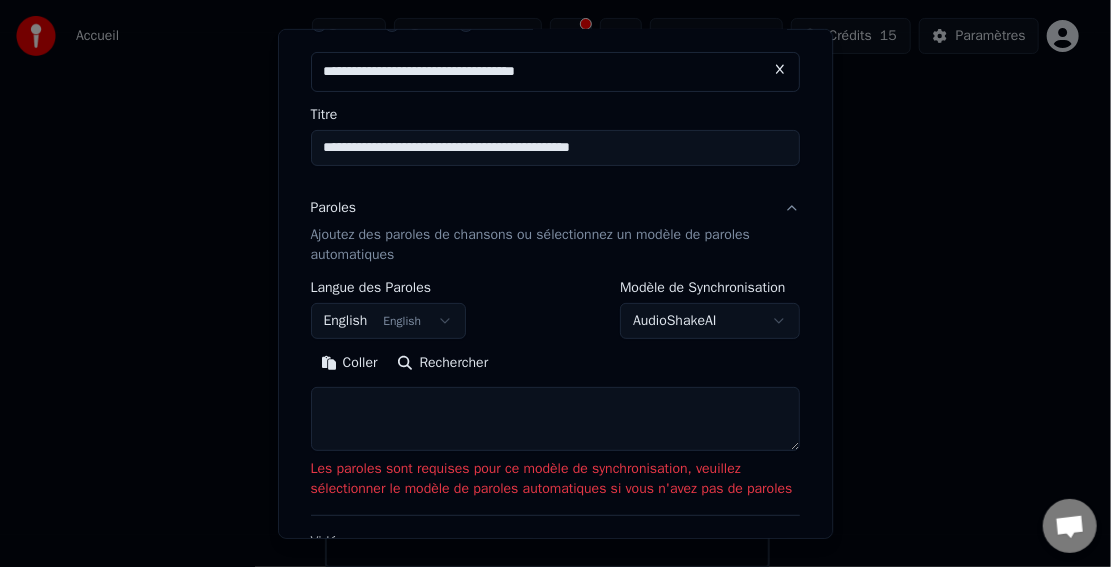 click at bounding box center [556, 419] 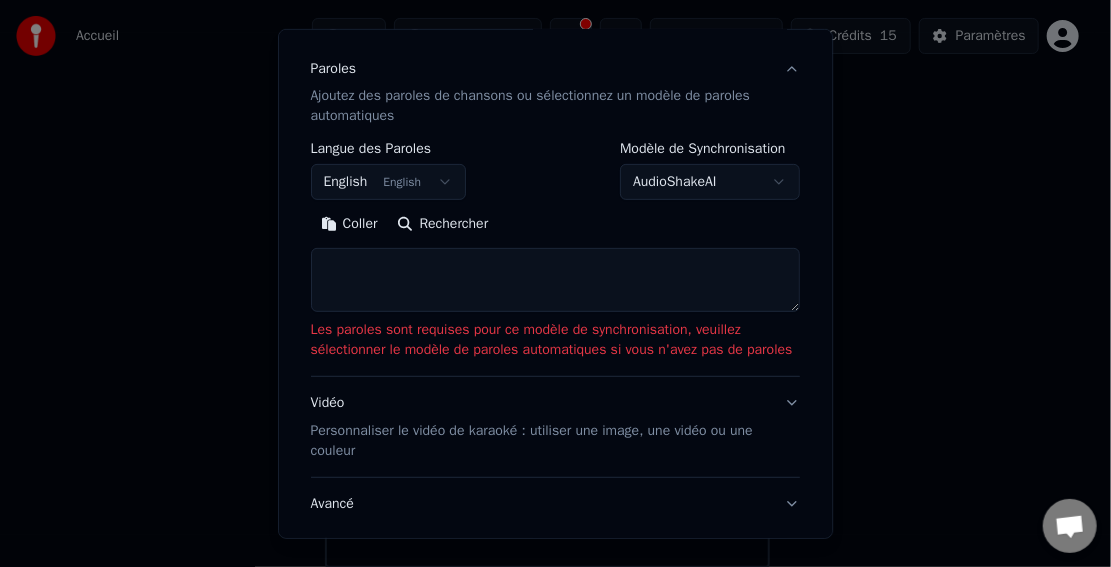 scroll, scrollTop: 390, scrollLeft: 0, axis: vertical 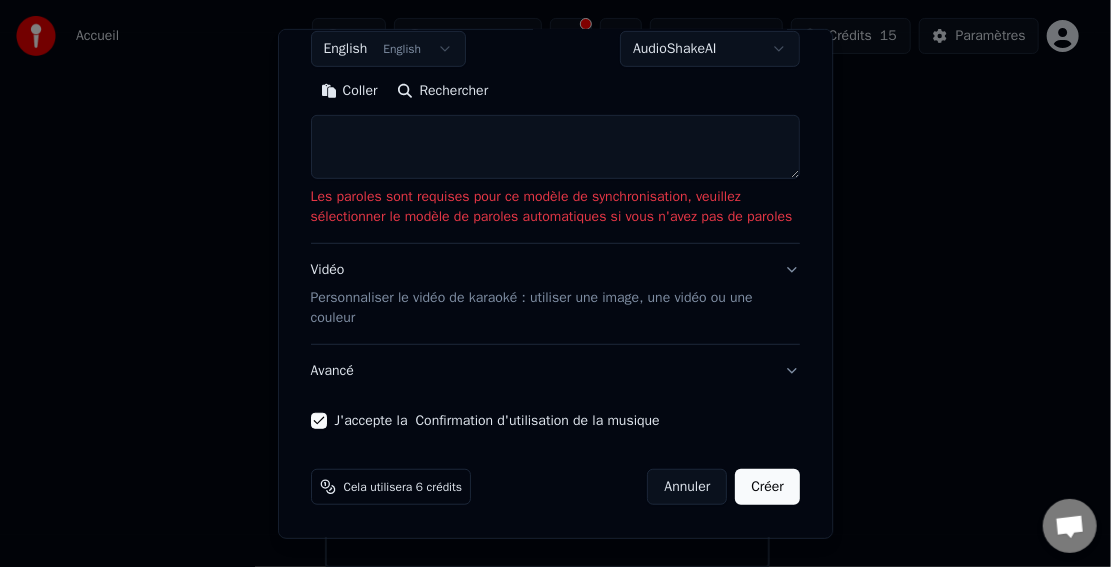 click on "Créer" at bounding box center (768, 487) 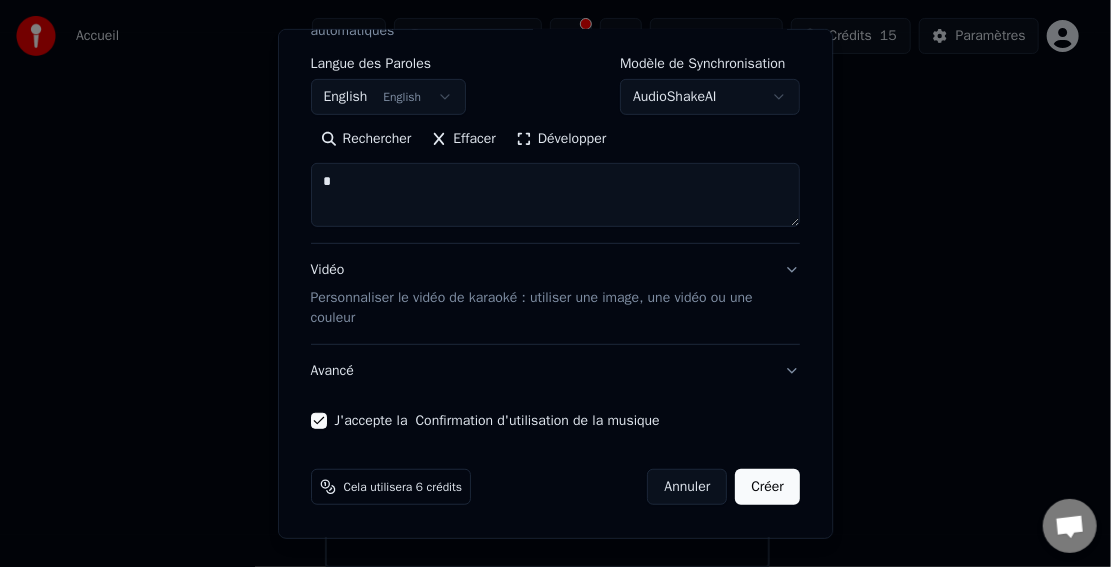 scroll, scrollTop: 322, scrollLeft: 0, axis: vertical 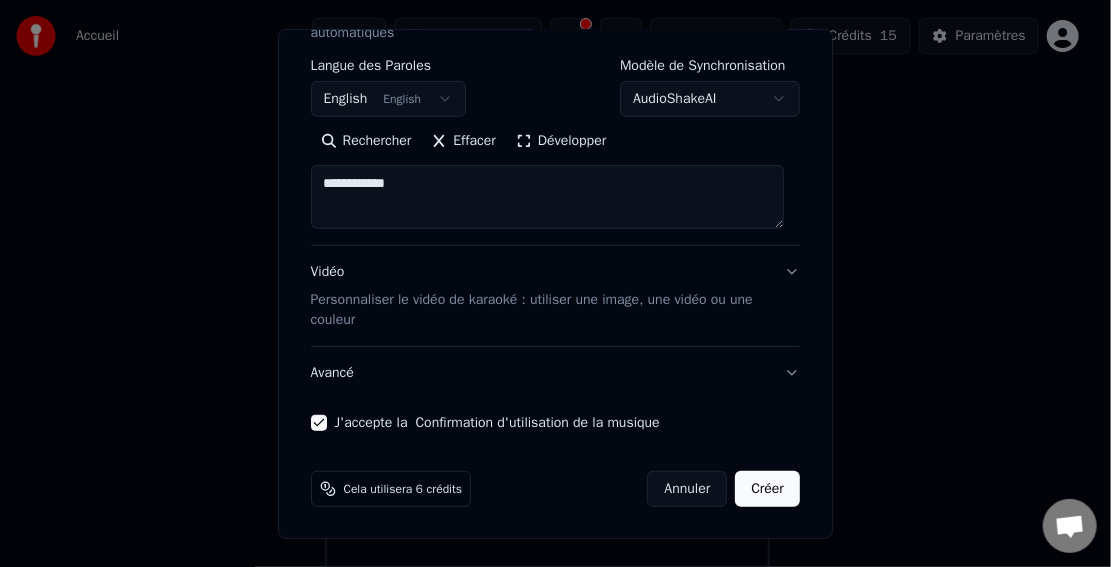 click on "**********" at bounding box center [548, 197] 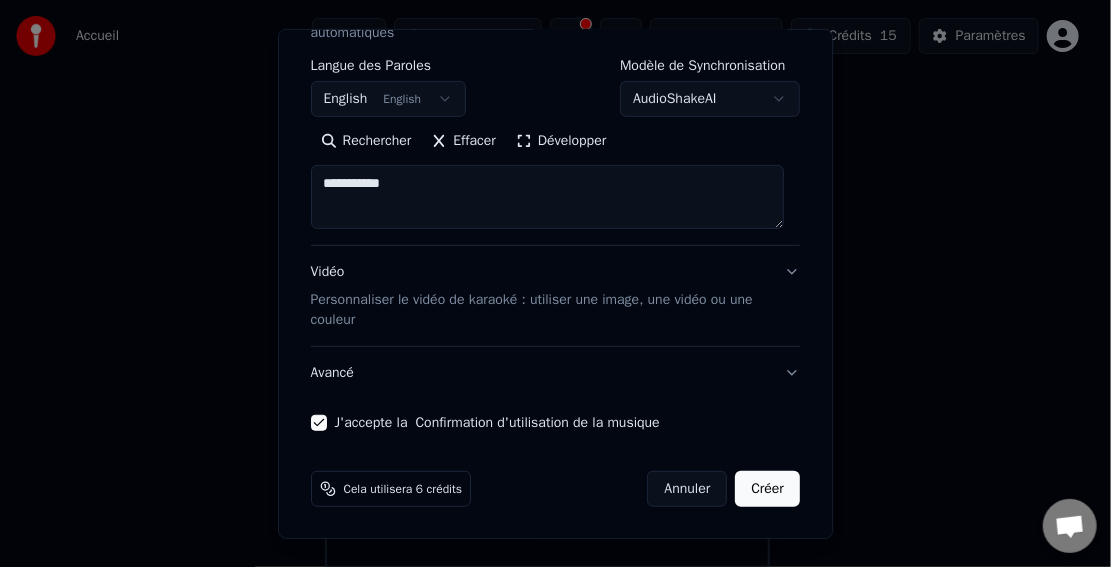 click on "**********" at bounding box center (548, 197) 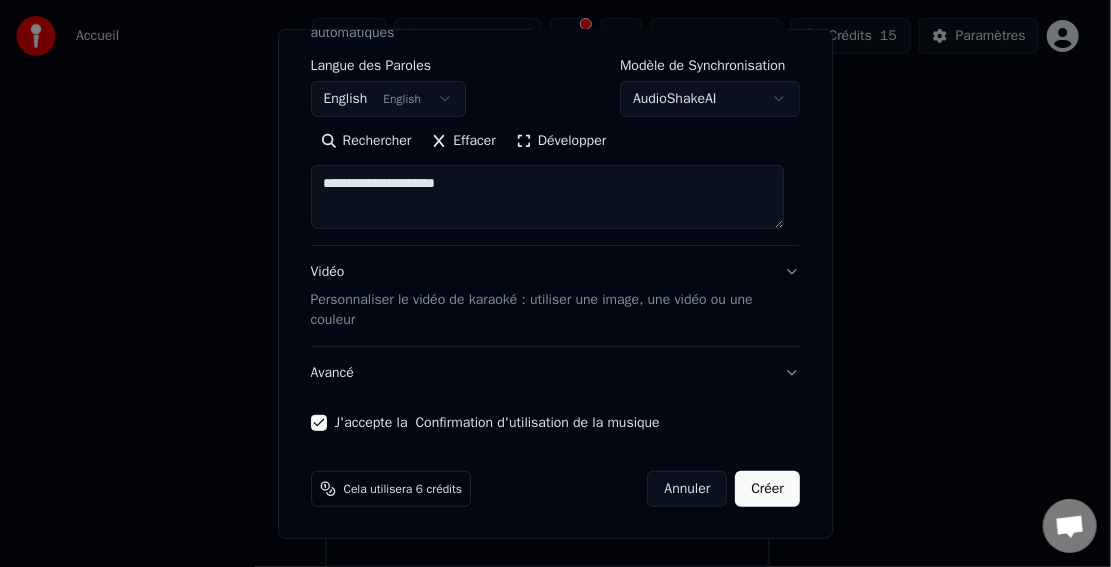 type on "**********" 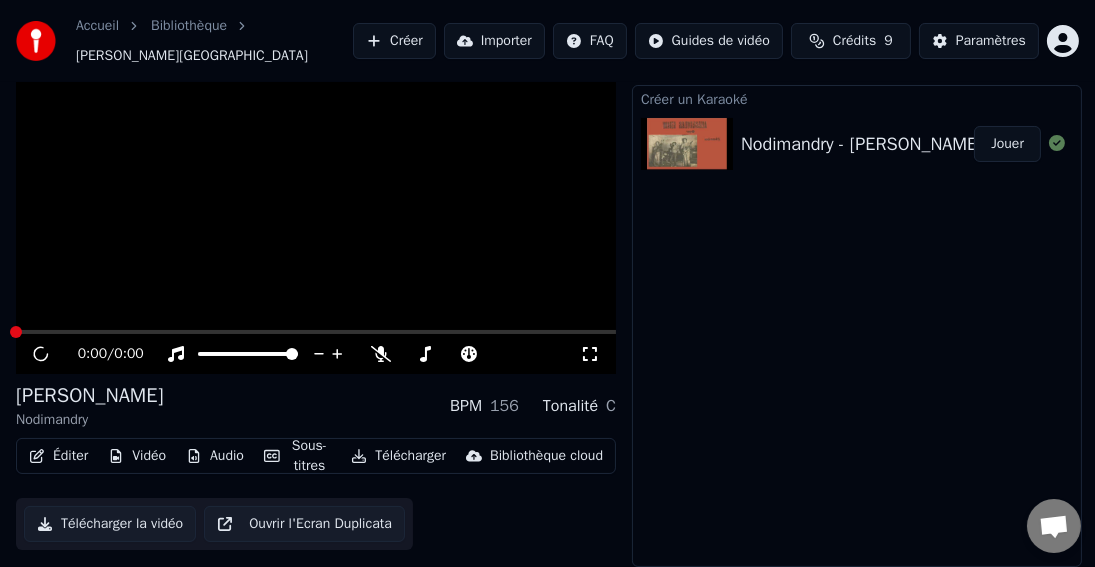 scroll, scrollTop: 44, scrollLeft: 0, axis: vertical 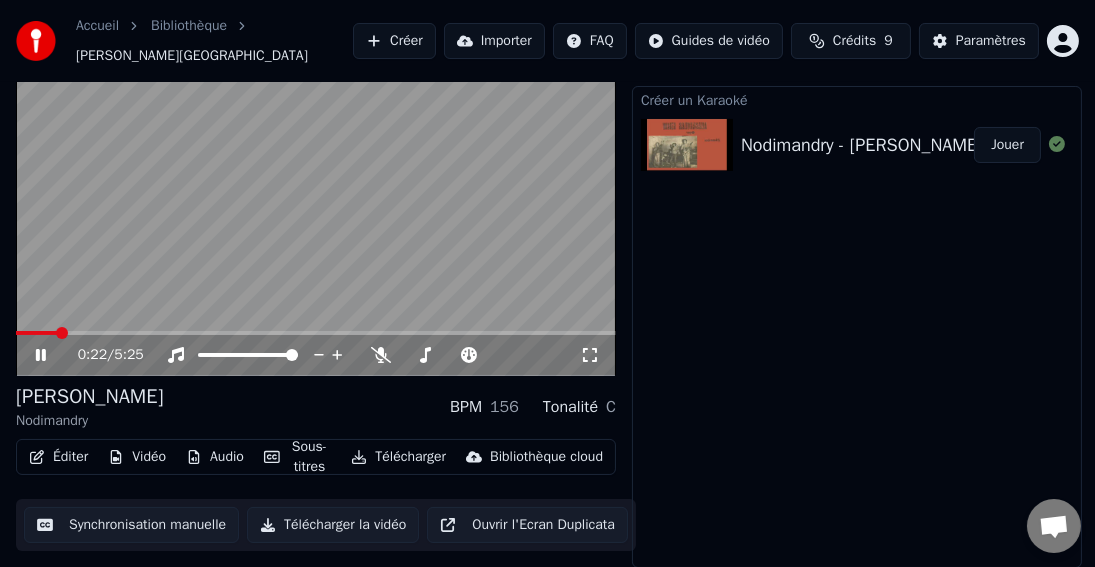click 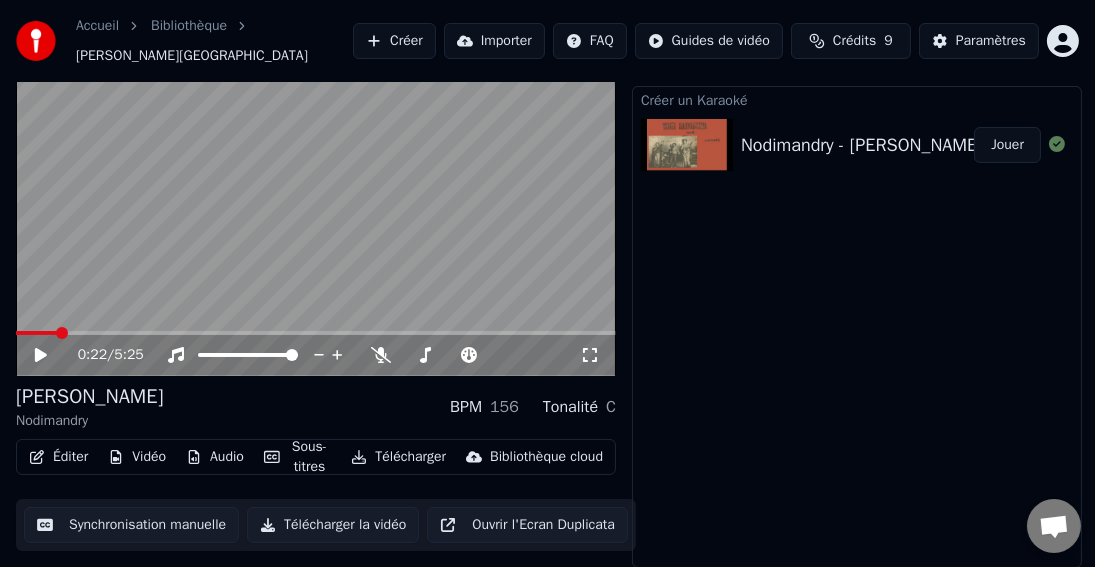 click 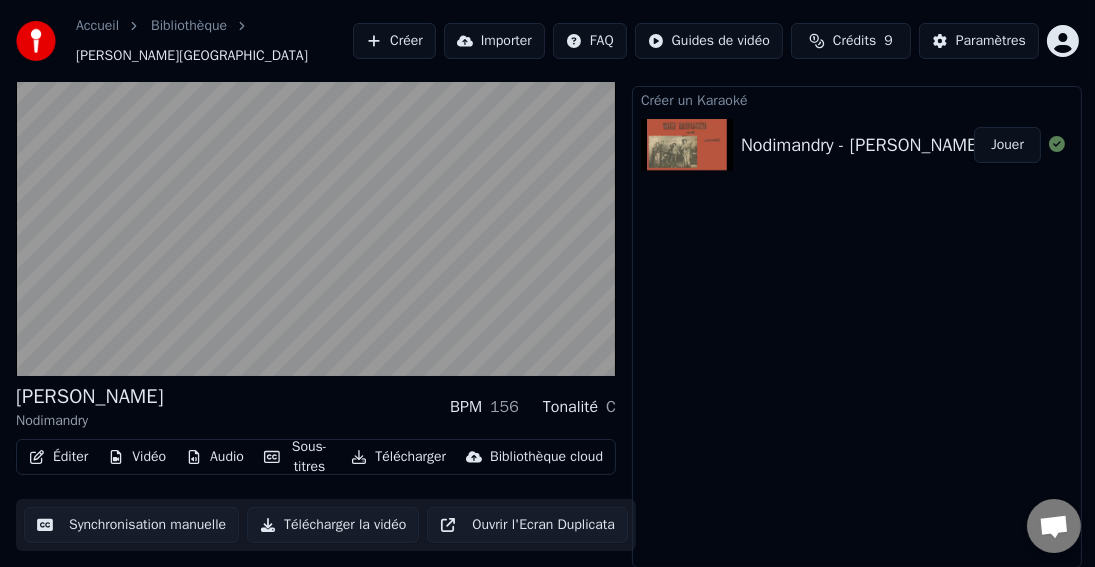 click at bounding box center [316, 207] 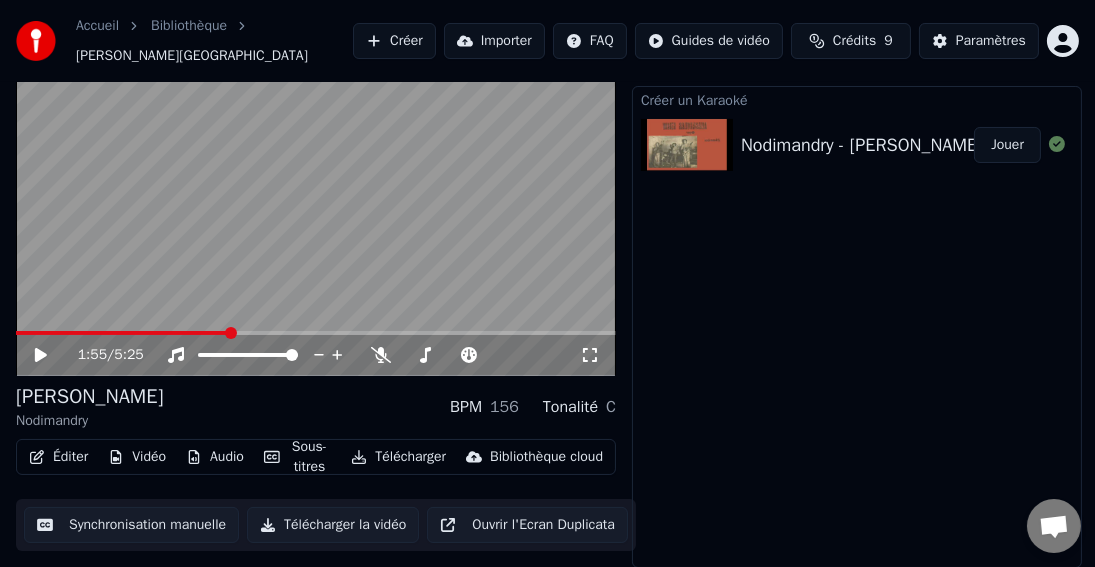 click on "Télécharger" at bounding box center [398, 457] 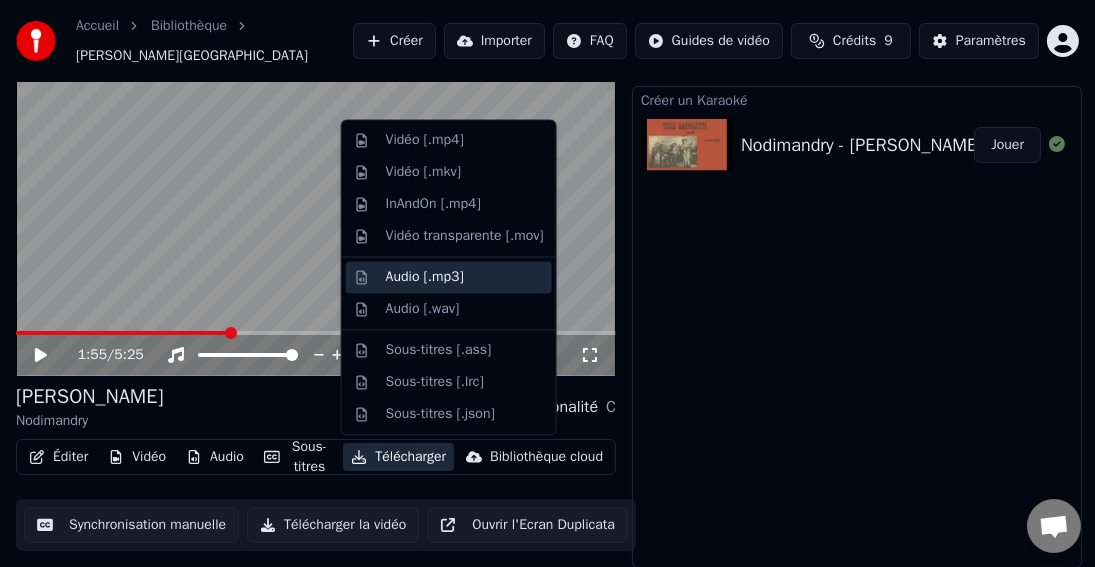 click on "Audio [.mp3]" at bounding box center (449, 277) 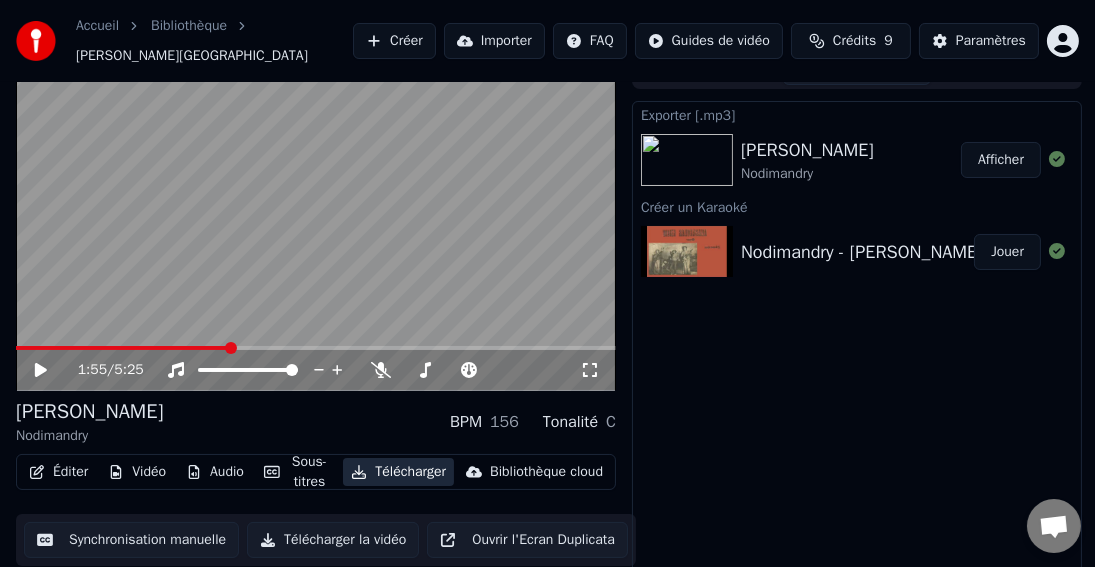 scroll, scrollTop: 44, scrollLeft: 0, axis: vertical 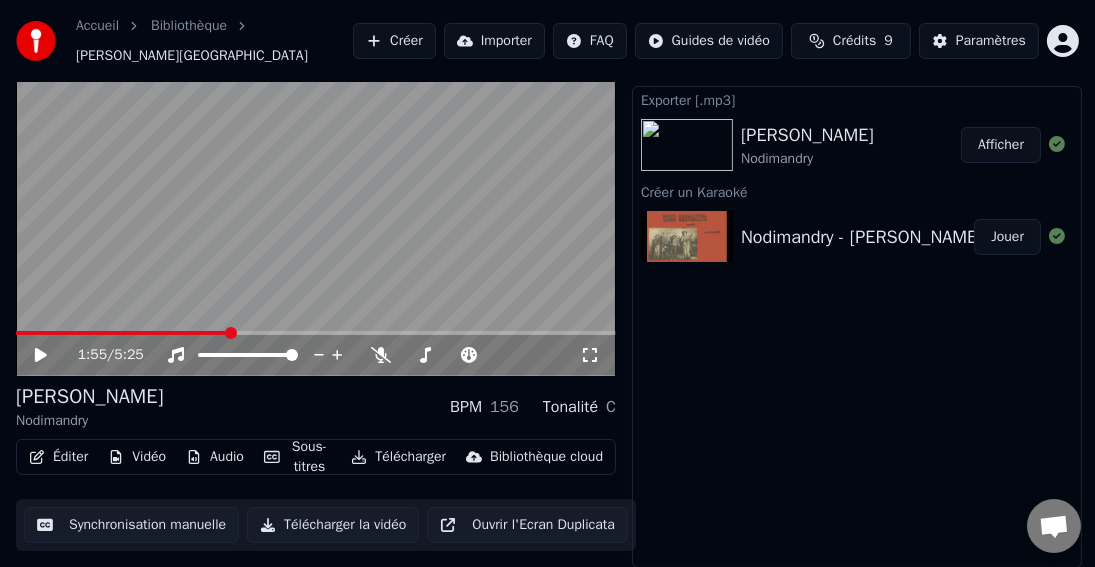 click on "Synchronisation manuelle" at bounding box center (131, 525) 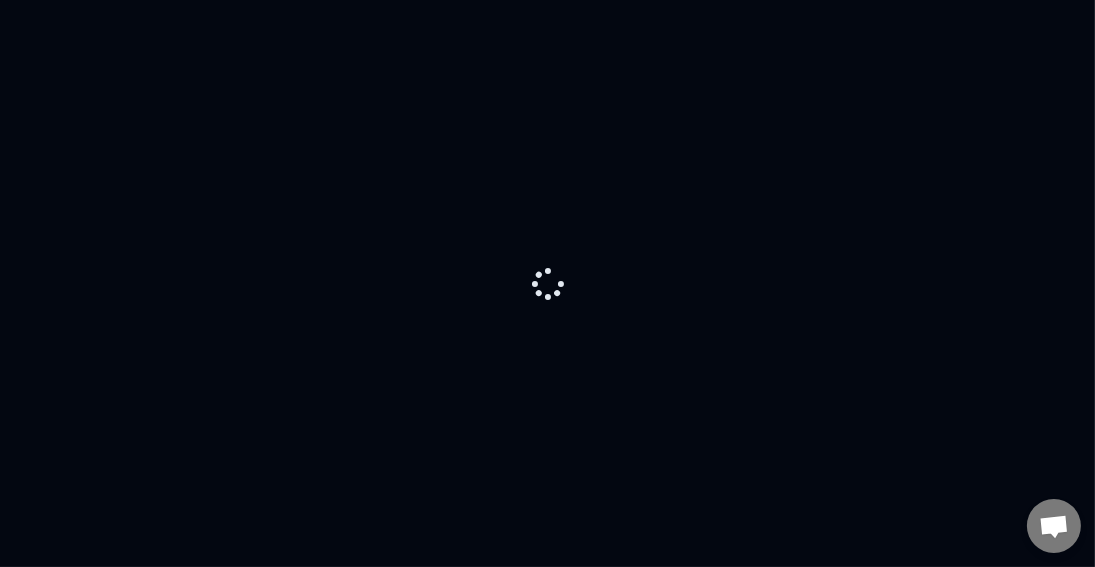 scroll, scrollTop: 0, scrollLeft: 0, axis: both 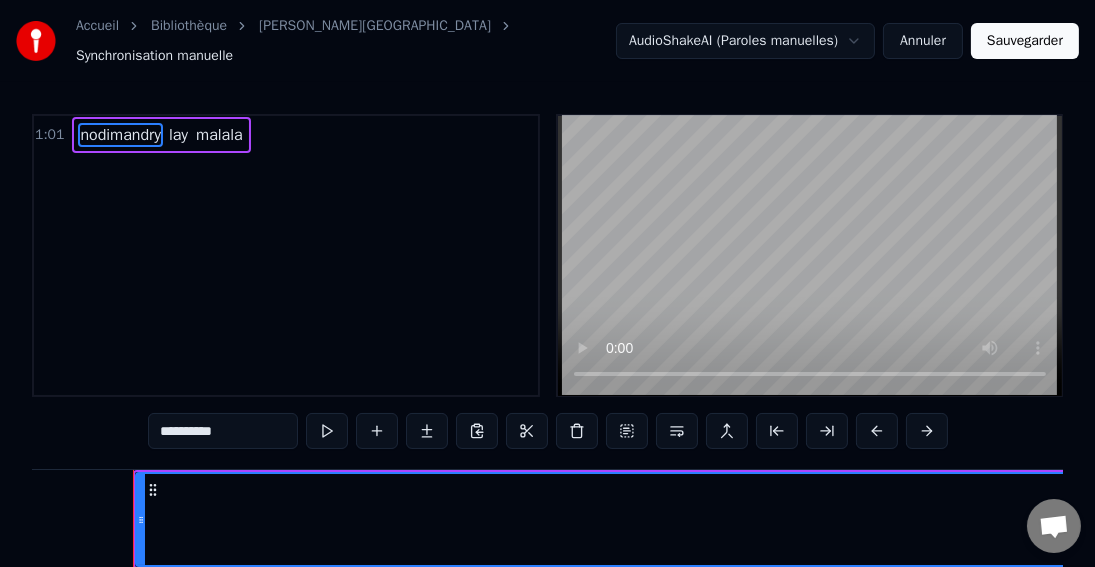 type 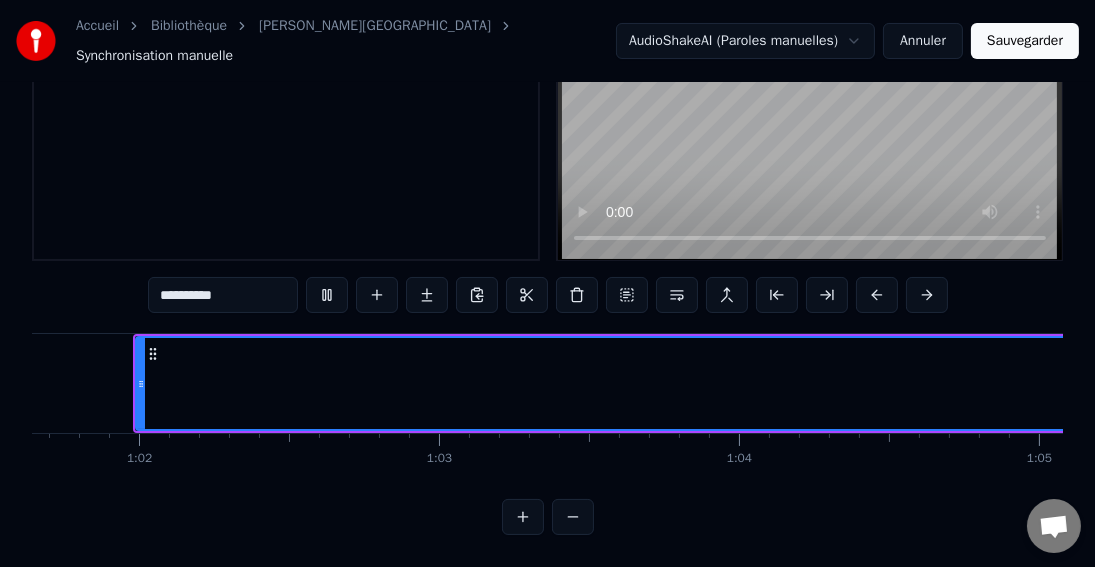 scroll, scrollTop: 0, scrollLeft: 0, axis: both 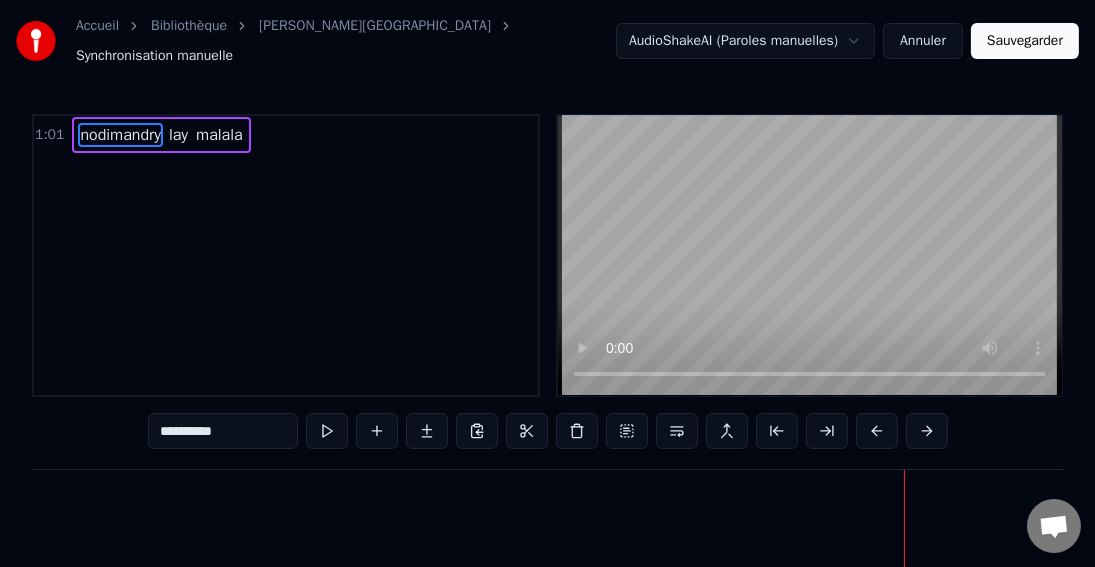 click on "nodimandry" at bounding box center [120, 135] 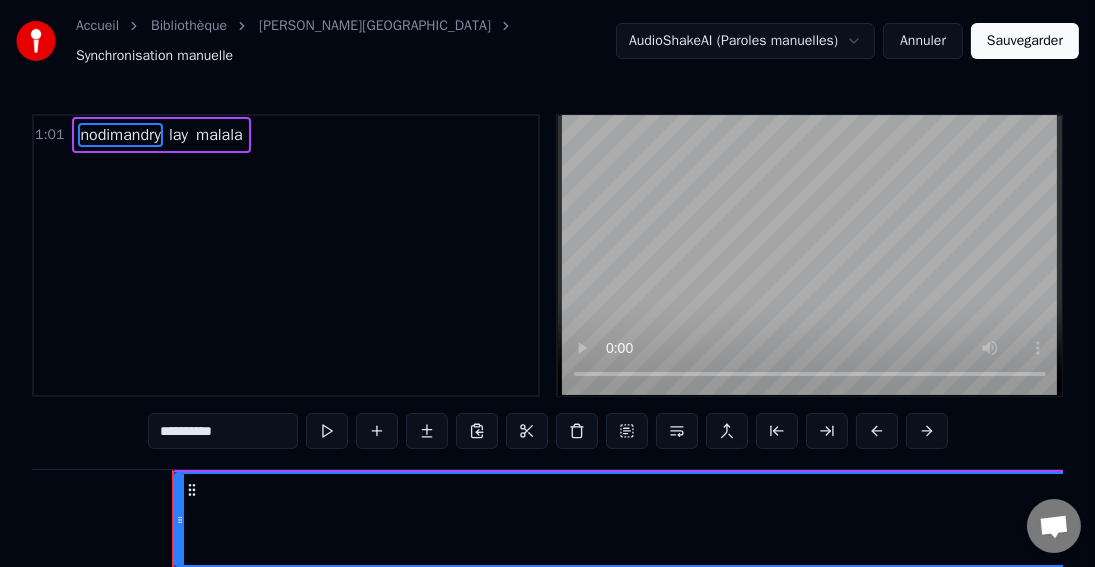 scroll, scrollTop: 0, scrollLeft: 18493, axis: horizontal 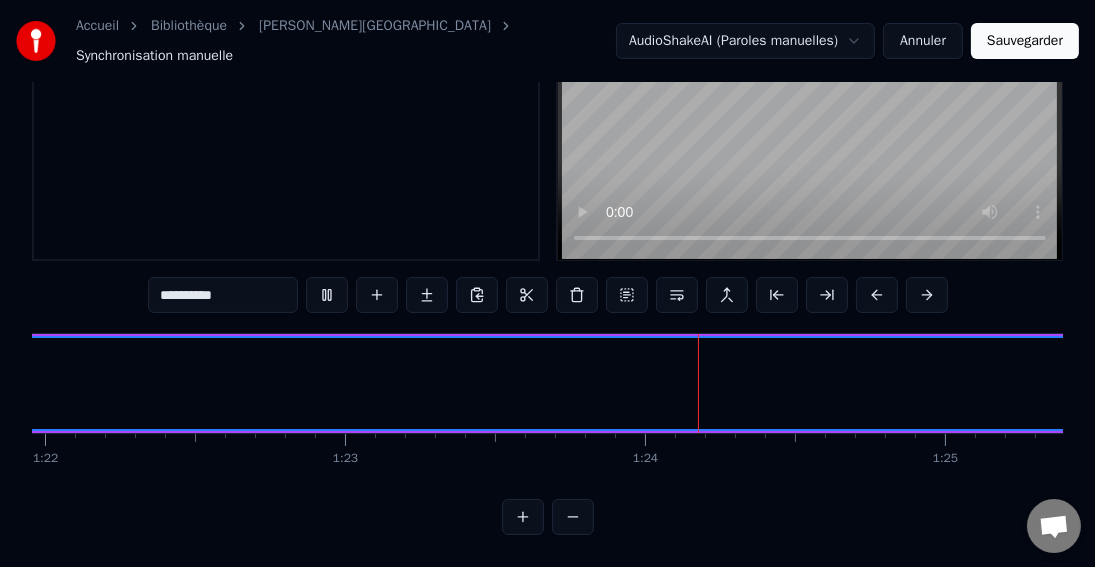 click at bounding box center (810, 120) 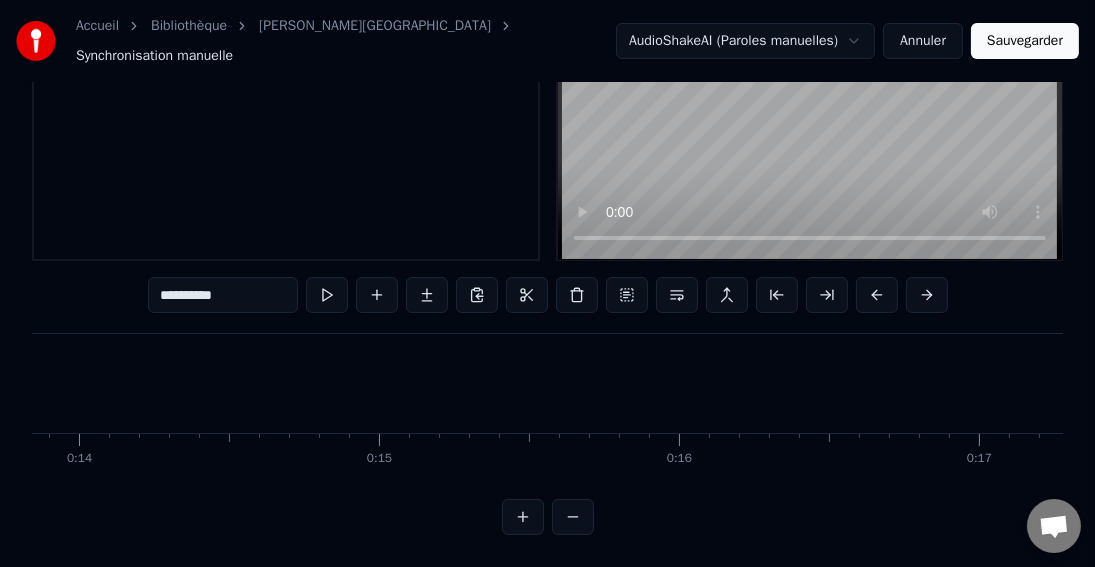 scroll, scrollTop: 0, scrollLeft: 0, axis: both 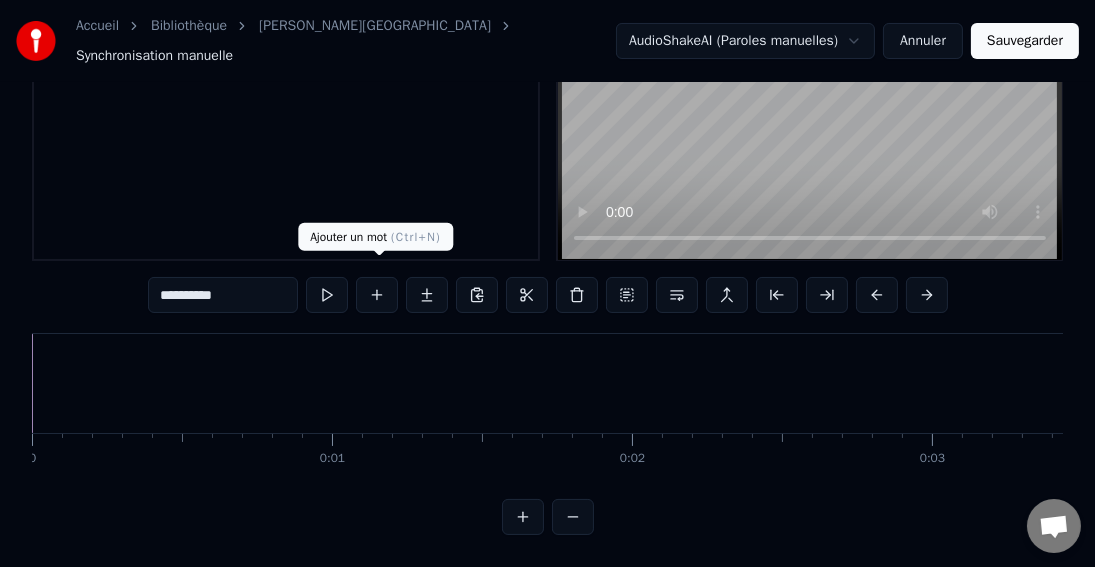 click at bounding box center (377, 295) 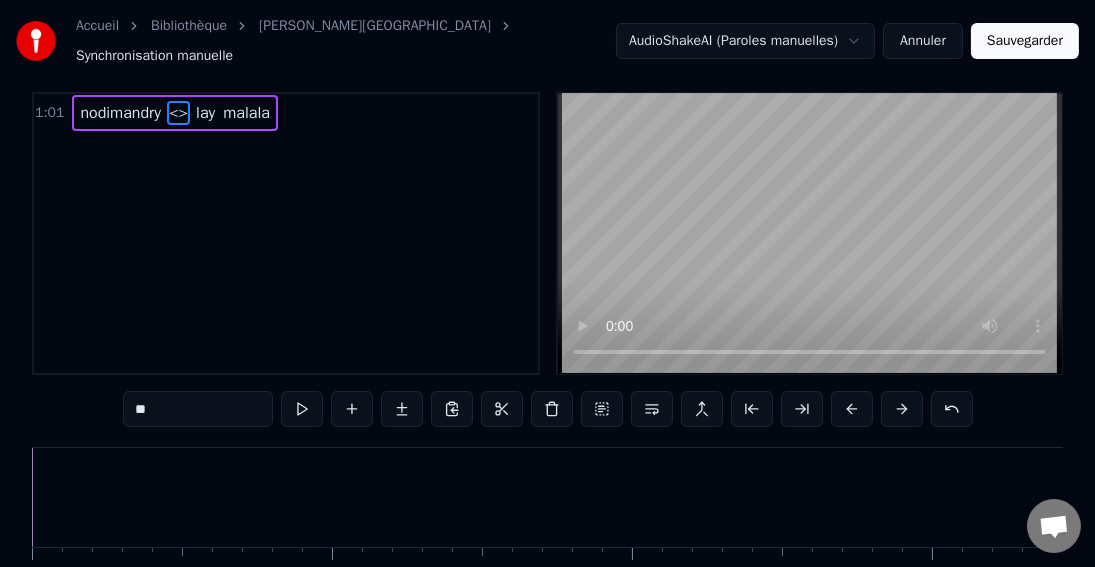 scroll, scrollTop: 0, scrollLeft: 0, axis: both 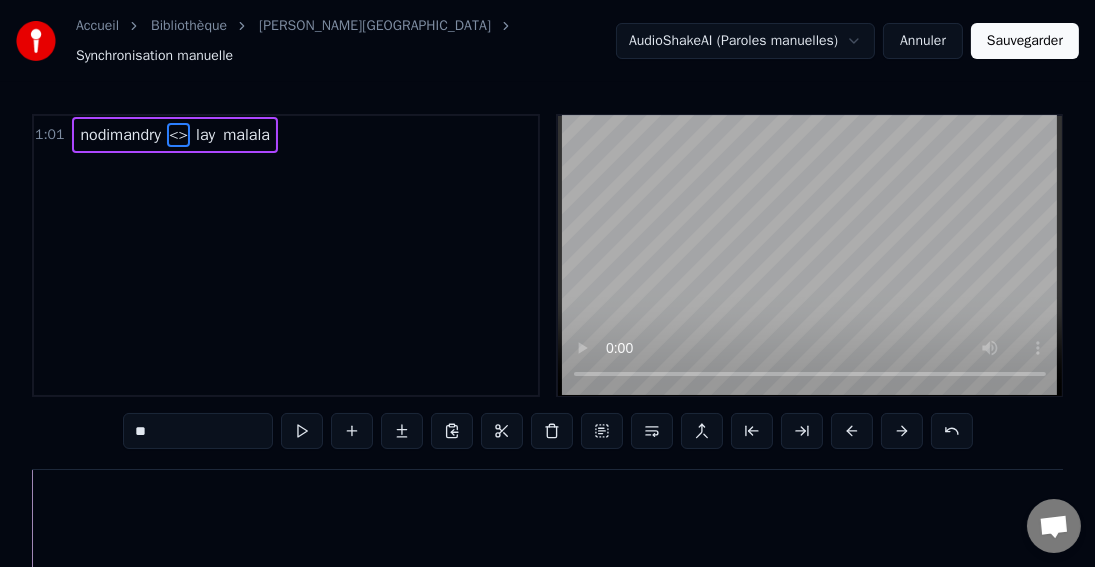click on "nodimandry" at bounding box center [120, 135] 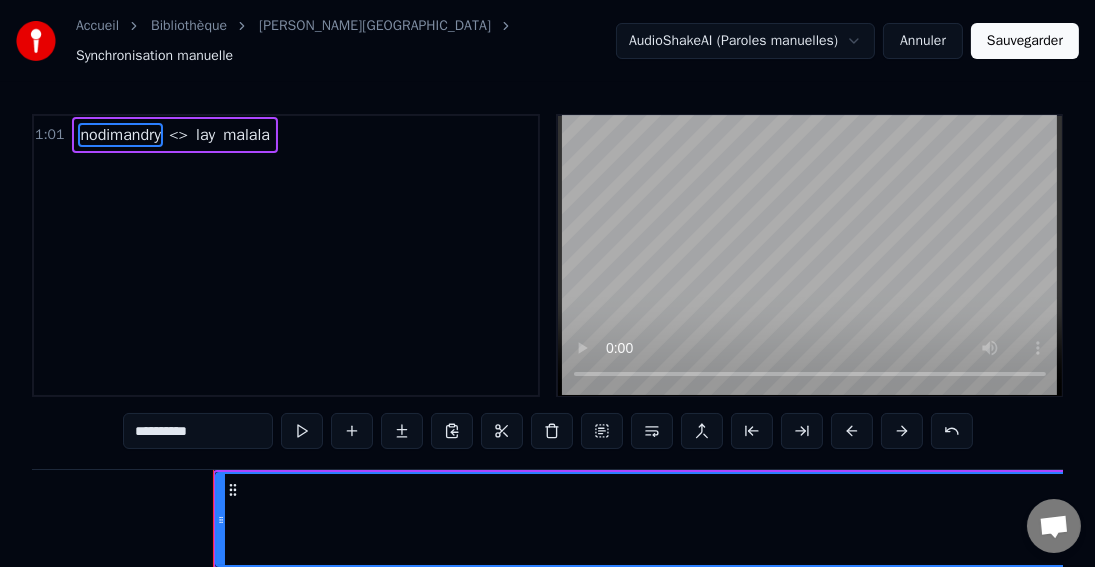 scroll, scrollTop: 0, scrollLeft: 18493, axis: horizontal 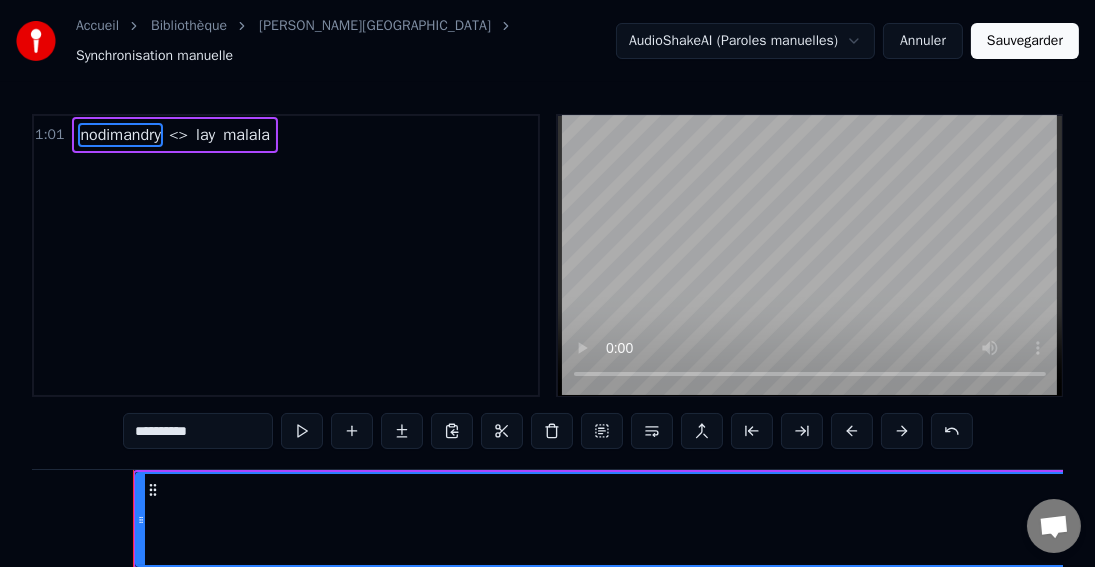 click on "**********" at bounding box center [547, 351] 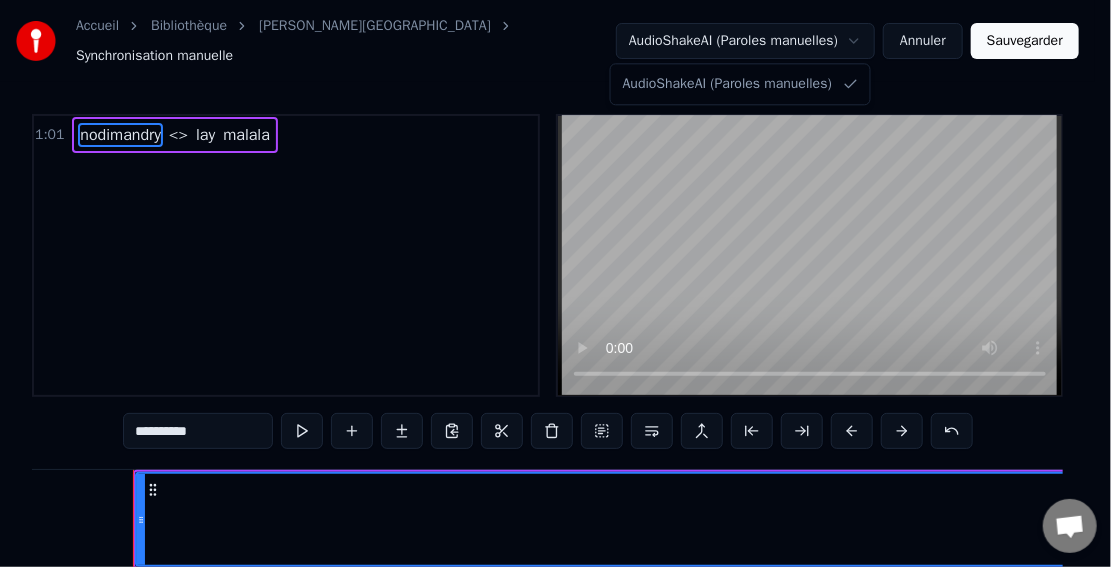 click on "**********" at bounding box center (555, 351) 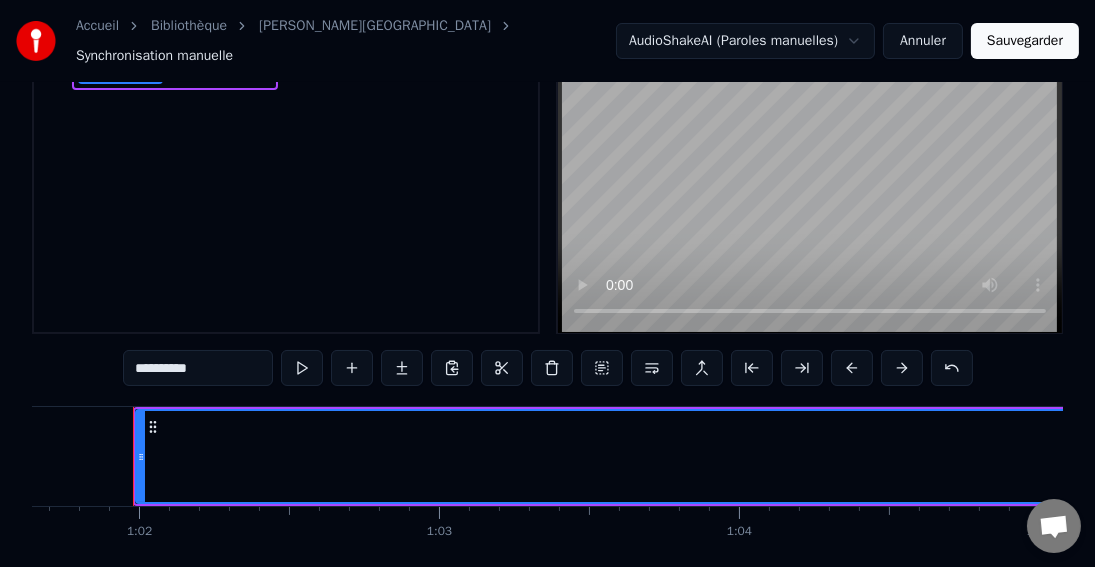 scroll, scrollTop: 0, scrollLeft: 0, axis: both 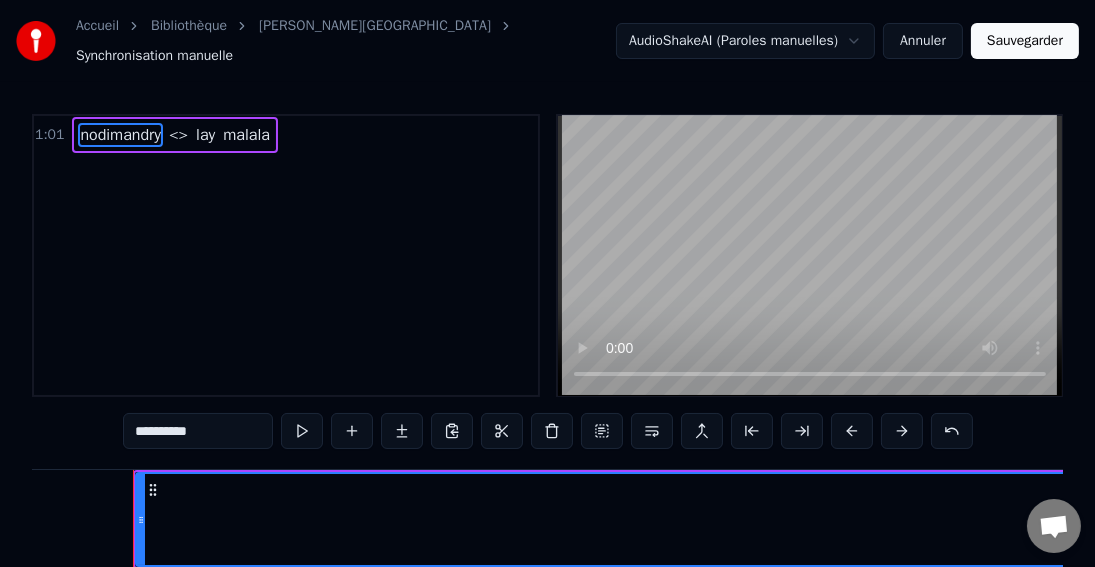 click on "Accueil" at bounding box center [97, 26] 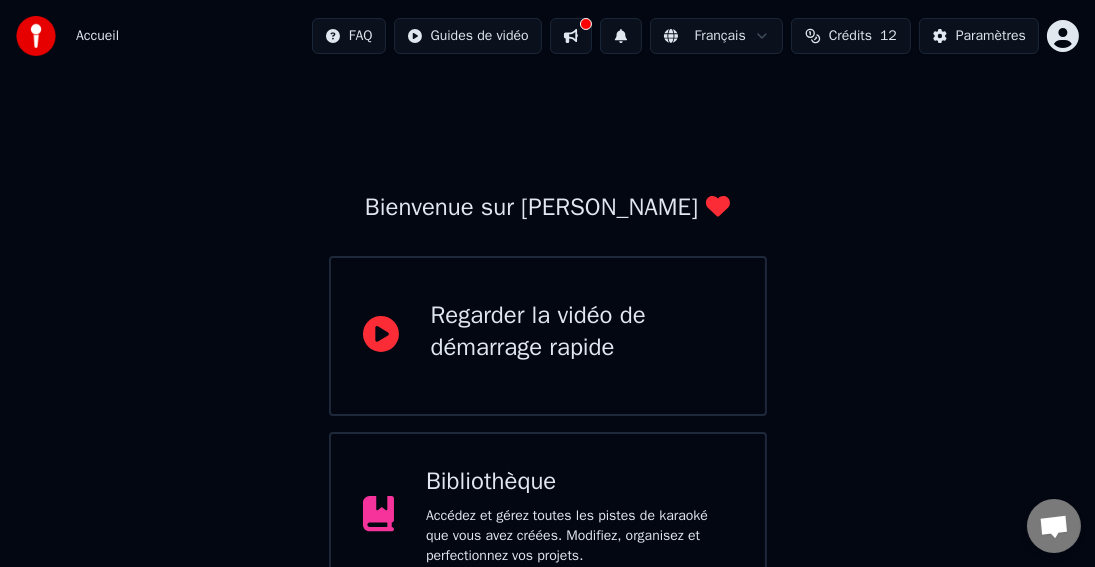 click at bounding box center (571, 36) 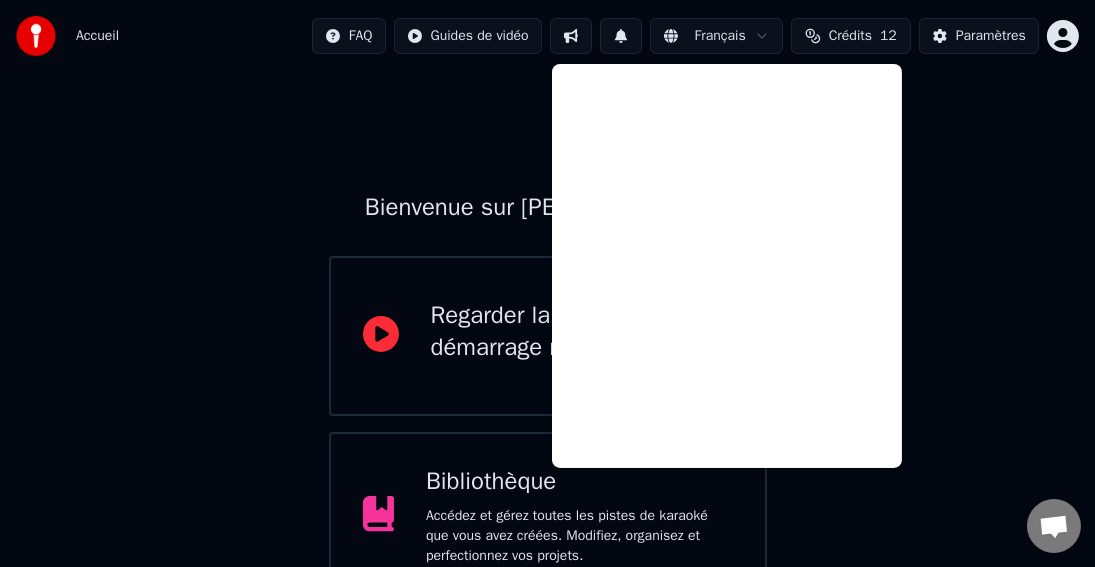 click on "Bienvenue sur Youka Regarder la vidéo de démarrage rapide Bibliothèque Accédez et gérez toutes les pistes de karaoké que vous avez créées. Modifiez, organisez et perfectionnez vos projets. Créer un Karaoké Créez un karaoké à partir de fichiers audio ou vidéo (MP3, MP4 et plus), ou collez une URL pour générer instantanément une vidéo de karaoké avec des paroles synchronisées." at bounding box center (547, 438) 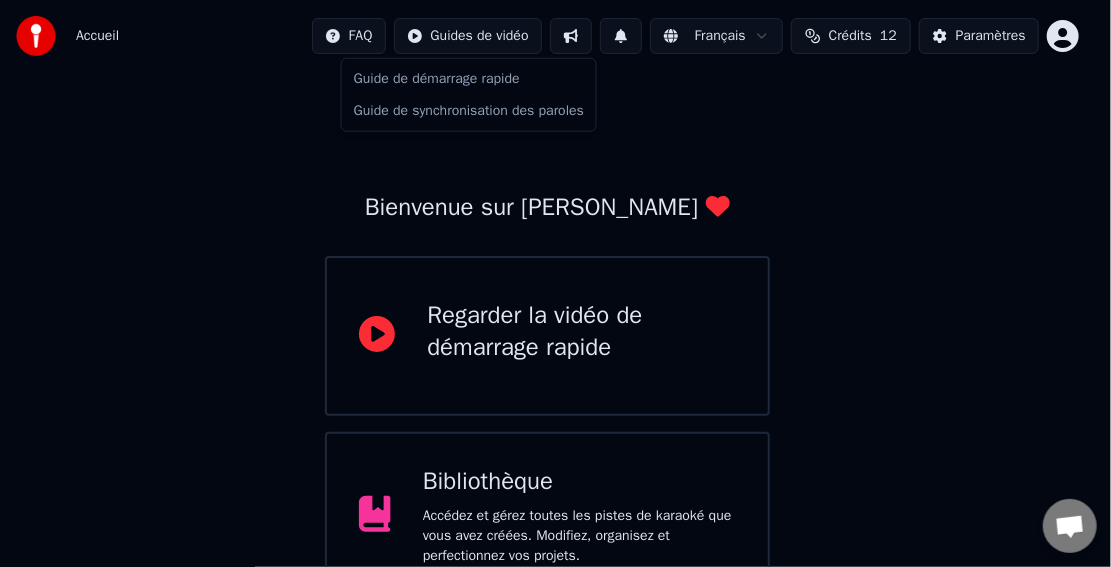 click on "Accueil FAQ Guides de vidéo Français Crédits 12 Paramètres Bienvenue sur Youka Regarder la vidéo de démarrage rapide Bibliothèque Accédez et gérez toutes les pistes de karaoké que vous avez créées. Modifiez, organisez et perfectionnez vos projets. Créer un Karaoké Créez un karaoké à partir de fichiers audio ou vidéo (MP3, MP4 et plus), ou collez une URL pour générer instantanément une vidéo de karaoké avec des paroles synchronisées.
Guide de démarrage rapide Guide de synchronisation des paroles" at bounding box center [555, 402] 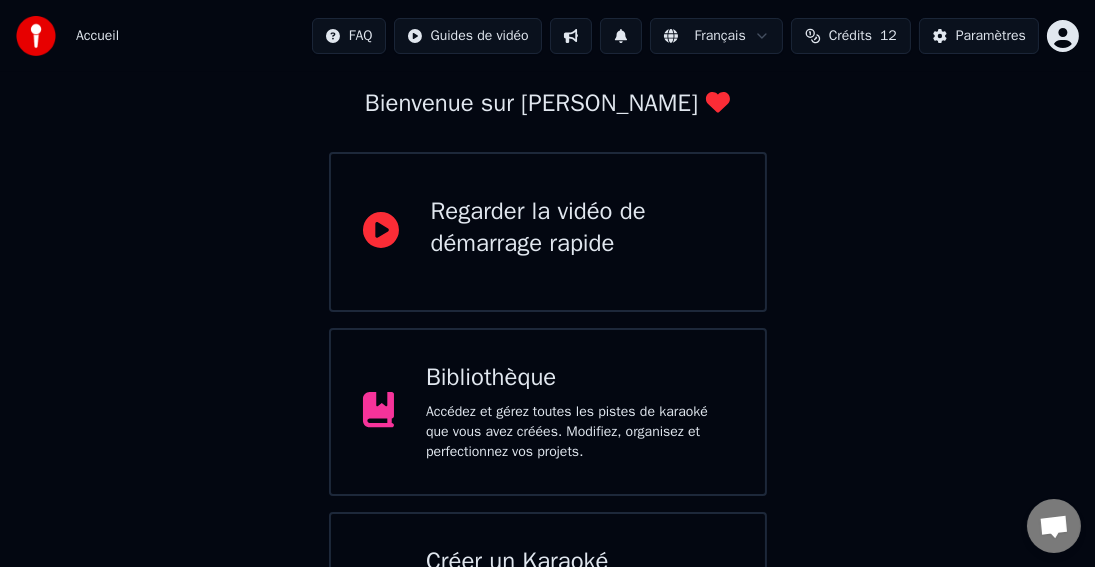 scroll, scrollTop: 0, scrollLeft: 0, axis: both 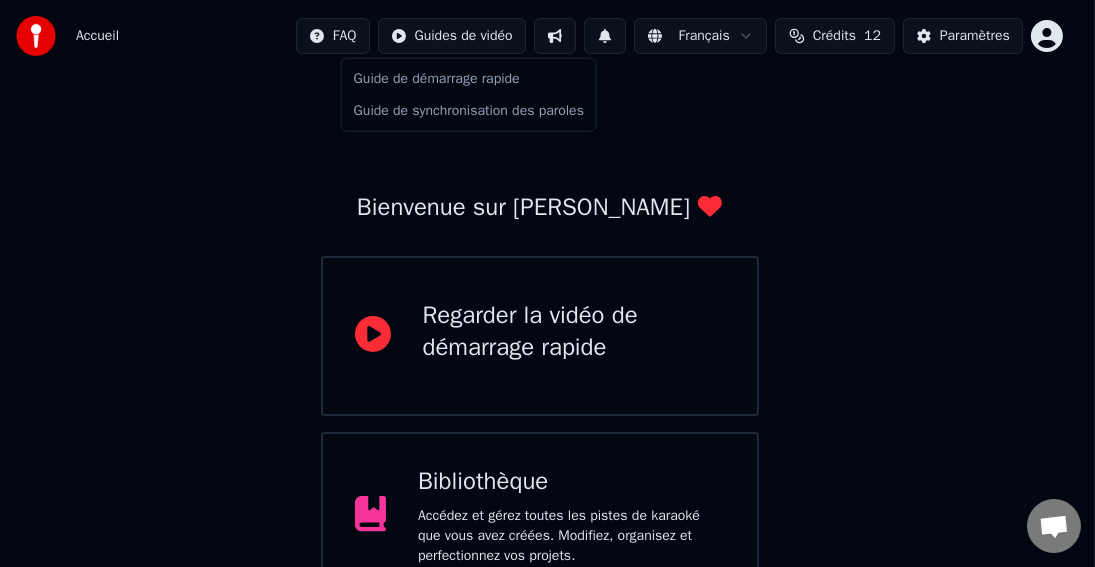 click on "Accueil FAQ Guides de vidéo Français Crédits 12 Paramètres Bienvenue sur Youka Regarder la vidéo de démarrage rapide Bibliothèque Accédez et gérez toutes les pistes de karaoké que vous avez créées. Modifiez, organisez et perfectionnez vos projets. Créer un Karaoké Créez un karaoké à partir de fichiers audio ou vidéo (MP3, MP4 et plus), ou collez une URL pour générer instantanément une vidéo de karaoké avec des paroles synchronisées.
Guide de démarrage rapide Guide de synchronisation des paroles" at bounding box center (547, 402) 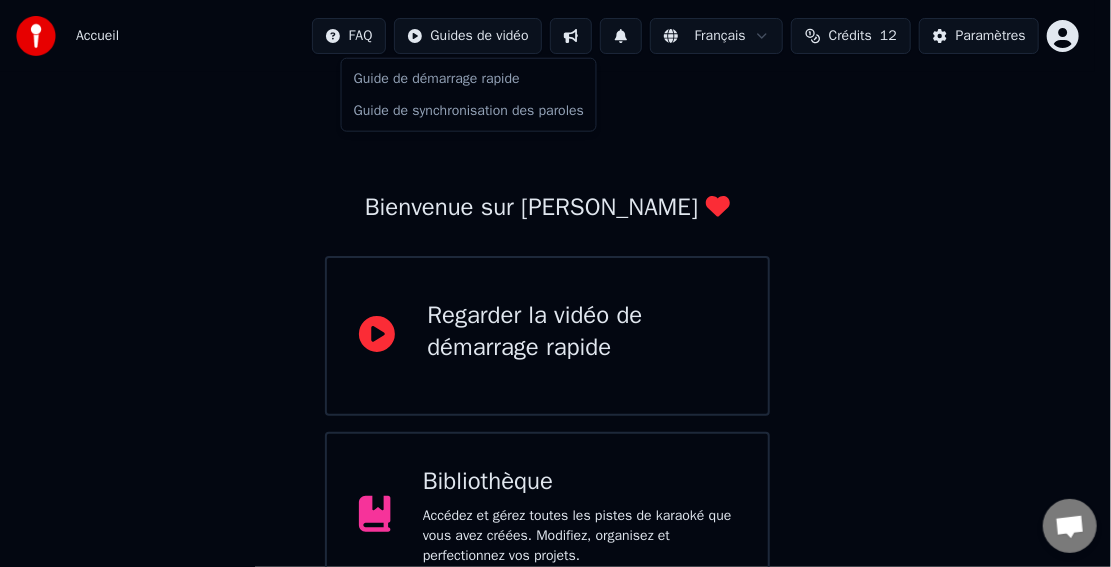 click on "Accueil FAQ Guides de vidéo Français Crédits 12 Paramètres Bienvenue sur Youka Regarder la vidéo de démarrage rapide Bibliothèque Accédez et gérez toutes les pistes de karaoké que vous avez créées. Modifiez, organisez et perfectionnez vos projets. Créer un Karaoké Créez un karaoké à partir de fichiers audio ou vidéo (MP3, MP4 et plus), ou collez une URL pour générer instantanément une vidéo de karaoké avec des paroles synchronisées.
Guide de démarrage rapide Guide de synchronisation des paroles" at bounding box center [555, 402] 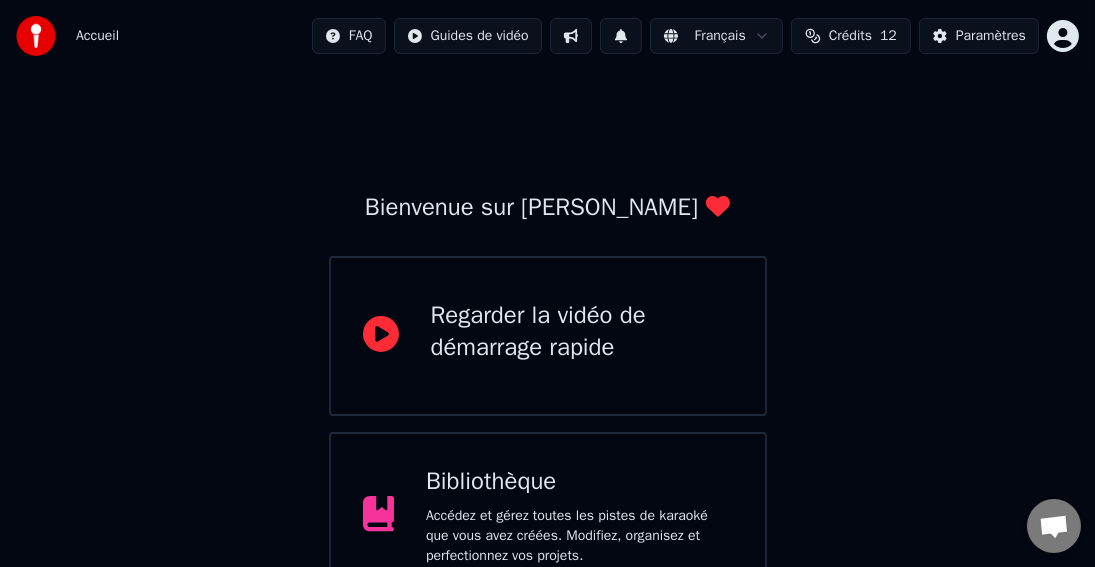 click at bounding box center (571, 36) 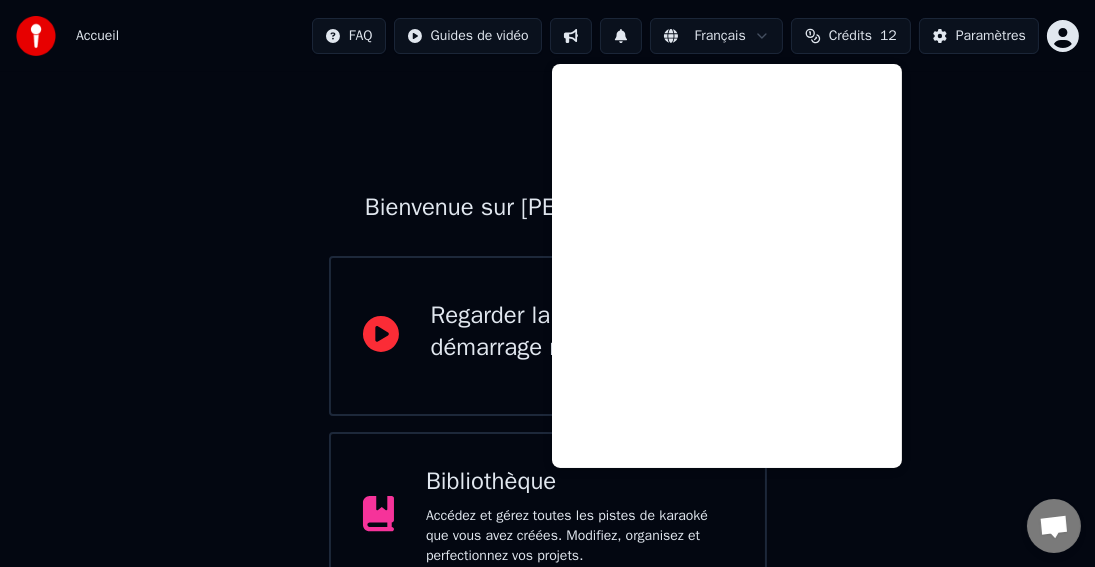 click on "Bienvenue sur Youka Regarder la vidéo de démarrage rapide Bibliothèque Accédez et gérez toutes les pistes de karaoké que vous avez créées. Modifiez, organisez et perfectionnez vos projets. Créer un Karaoké Créez un karaoké à partir de fichiers audio ou vidéo (MP3, MP4 et plus), ou collez une URL pour générer instantanément une vidéo de karaoké avec des paroles synchronisées." at bounding box center [547, 438] 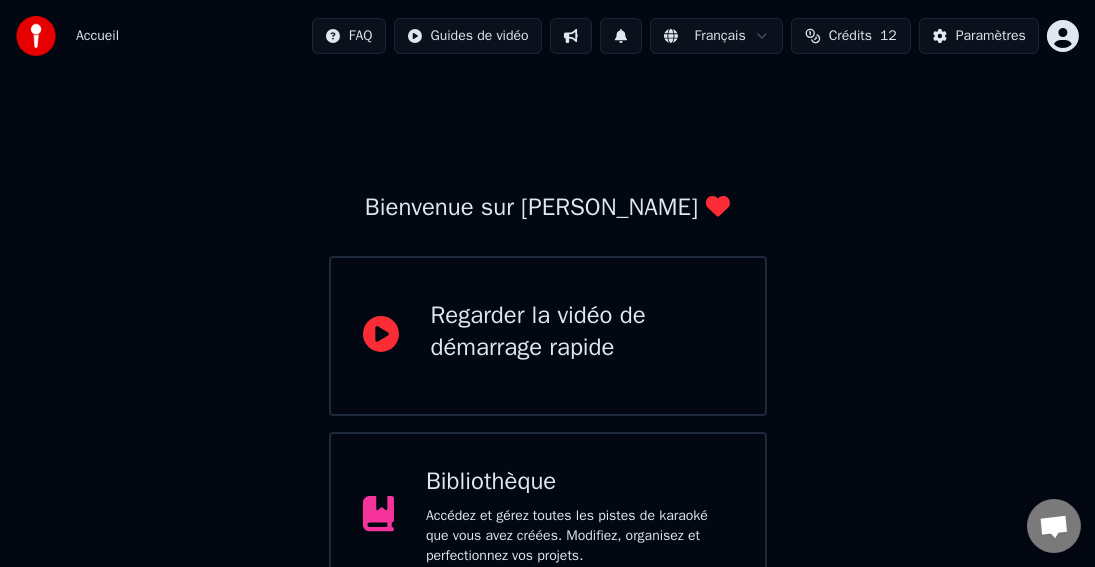 click on "Crédits" at bounding box center (850, 36) 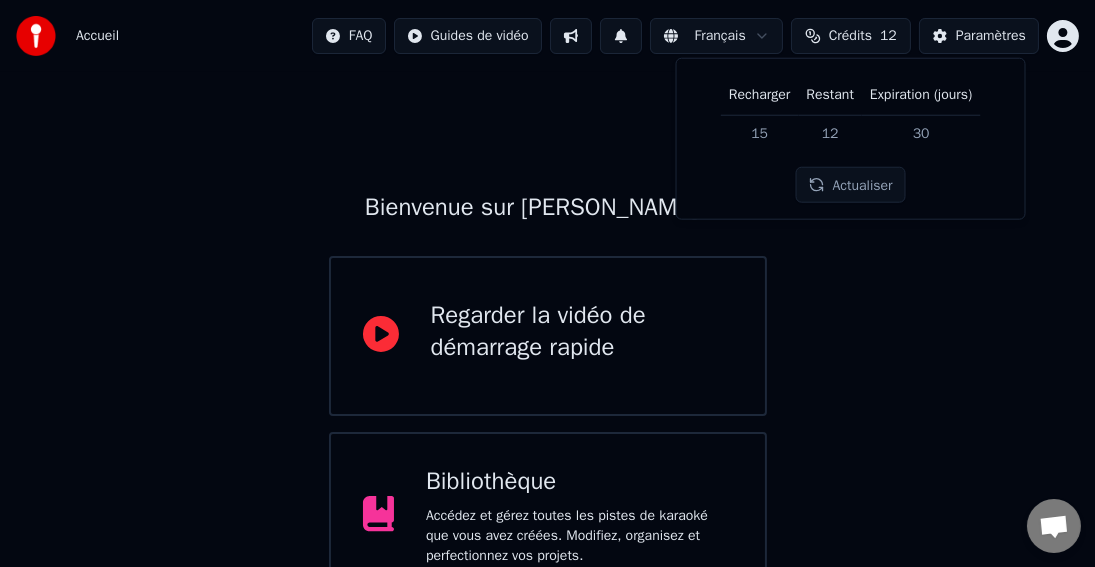 click on "Bienvenue sur Youka Regarder la vidéo de démarrage rapide Bibliothèque Accédez et gérez toutes les pistes de karaoké que vous avez créées. Modifiez, organisez et perfectionnez vos projets. Créer un Karaoké Créez un karaoké à partir de fichiers audio ou vidéo (MP3, MP4 et plus), ou collez une URL pour générer instantanément une vidéo de karaoké avec des paroles synchronisées." at bounding box center (547, 438) 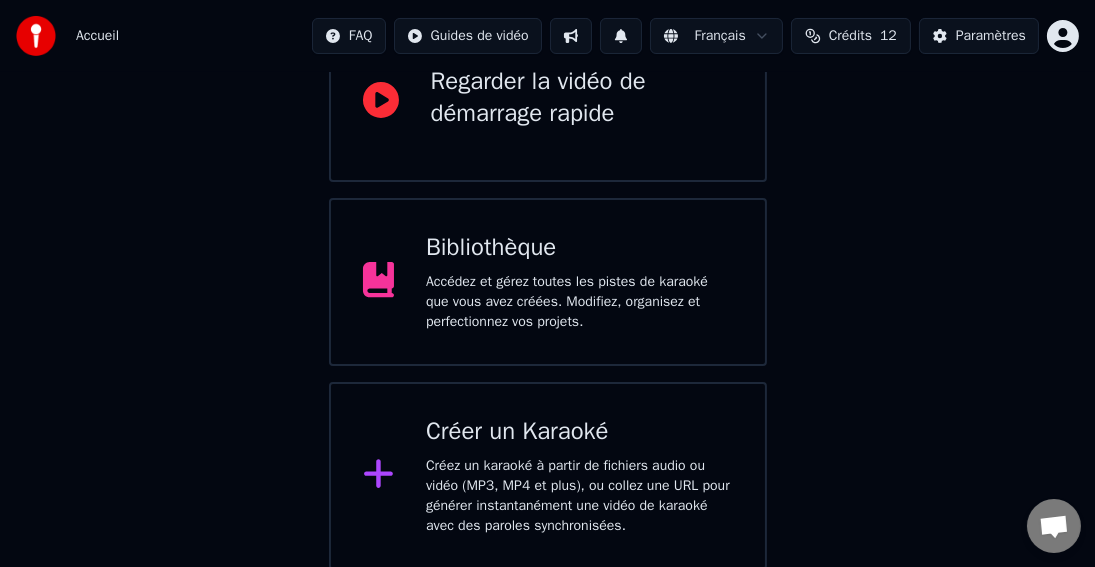 scroll, scrollTop: 134, scrollLeft: 0, axis: vertical 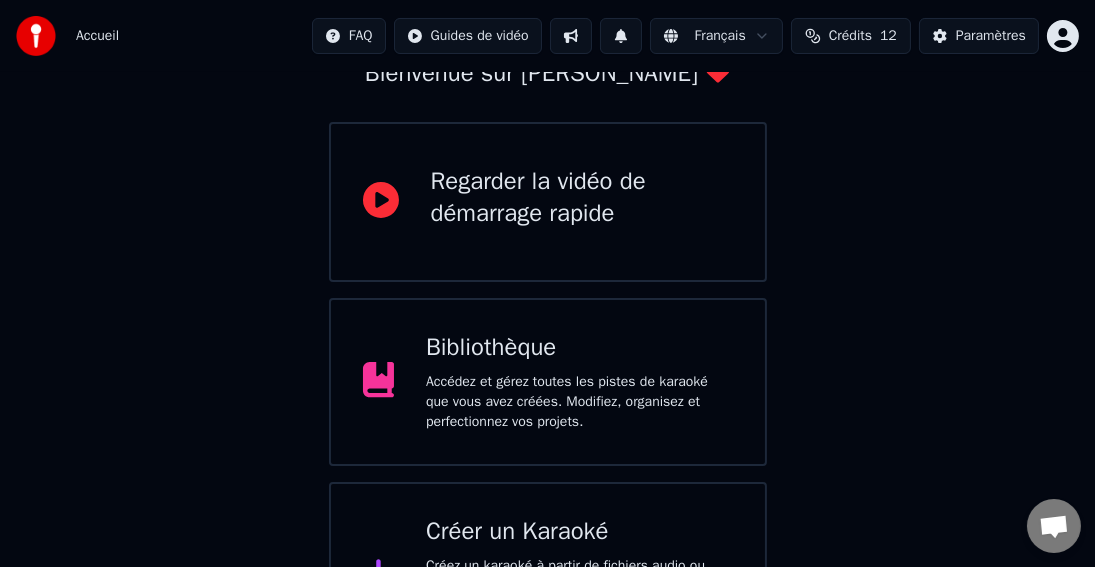 click on "Accueil" at bounding box center (97, 36) 